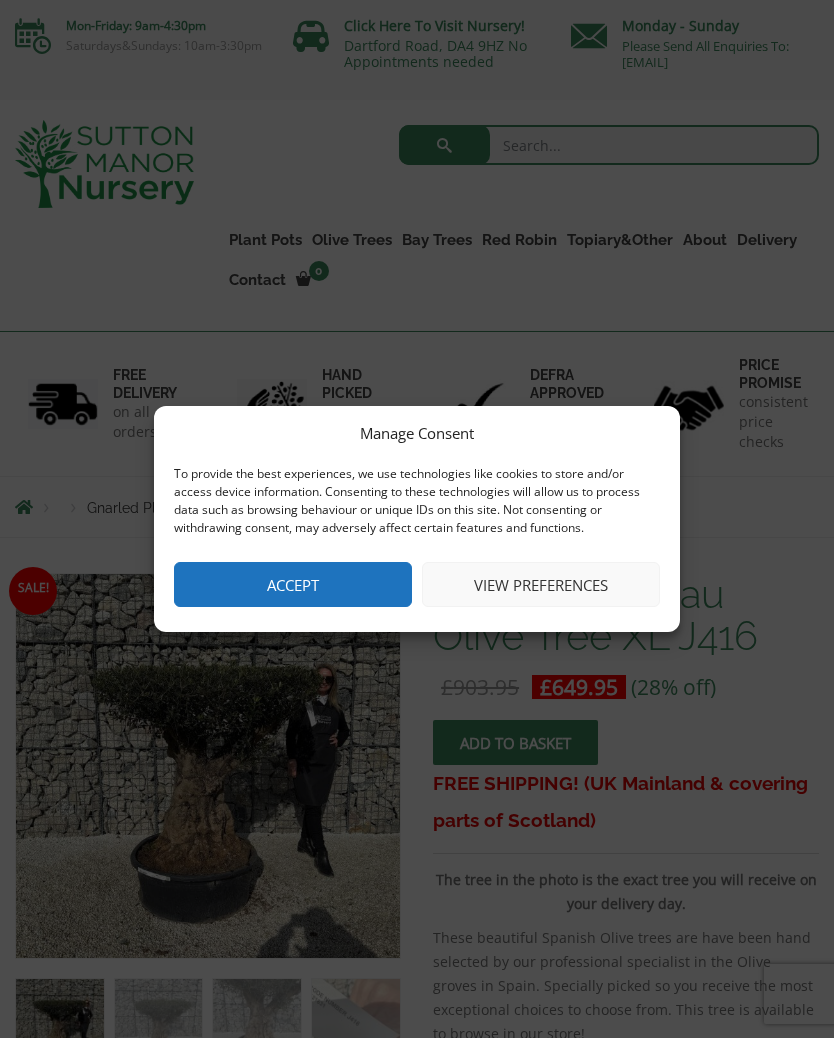 scroll, scrollTop: 0, scrollLeft: 0, axis: both 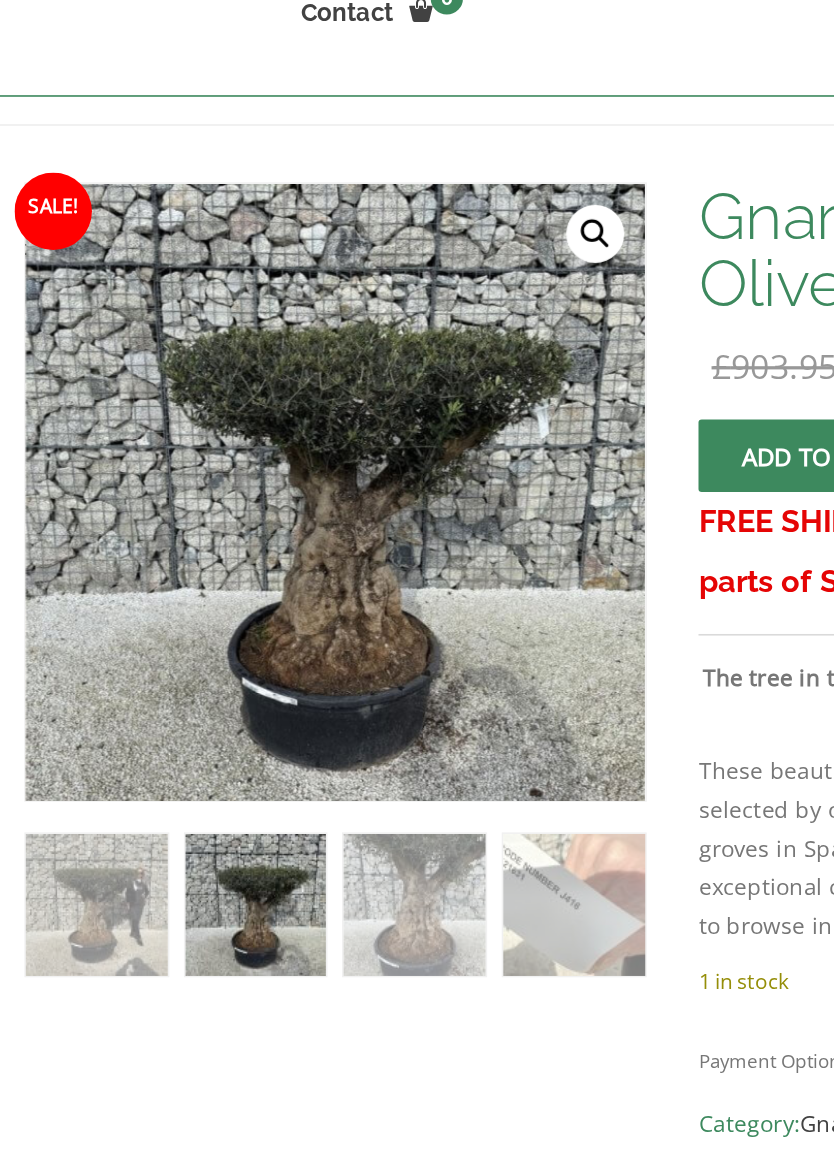 click on "🔍" at bounding box center (369, 281) 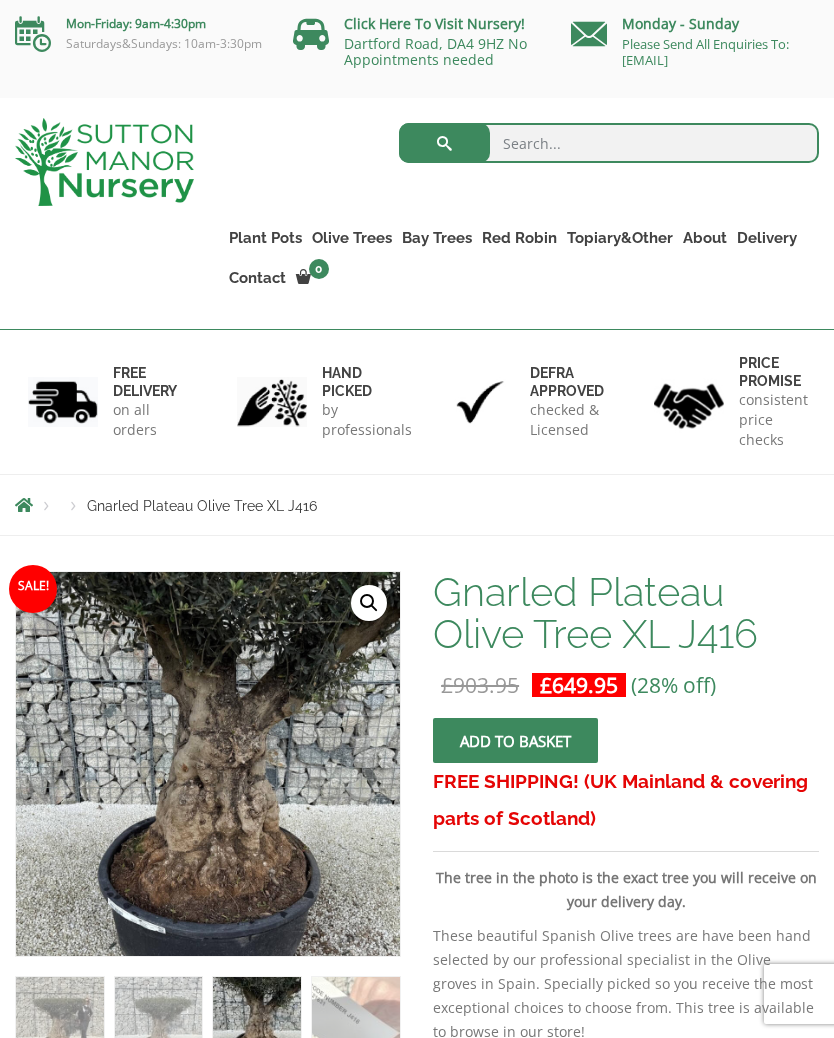 scroll, scrollTop: 0, scrollLeft: 0, axis: both 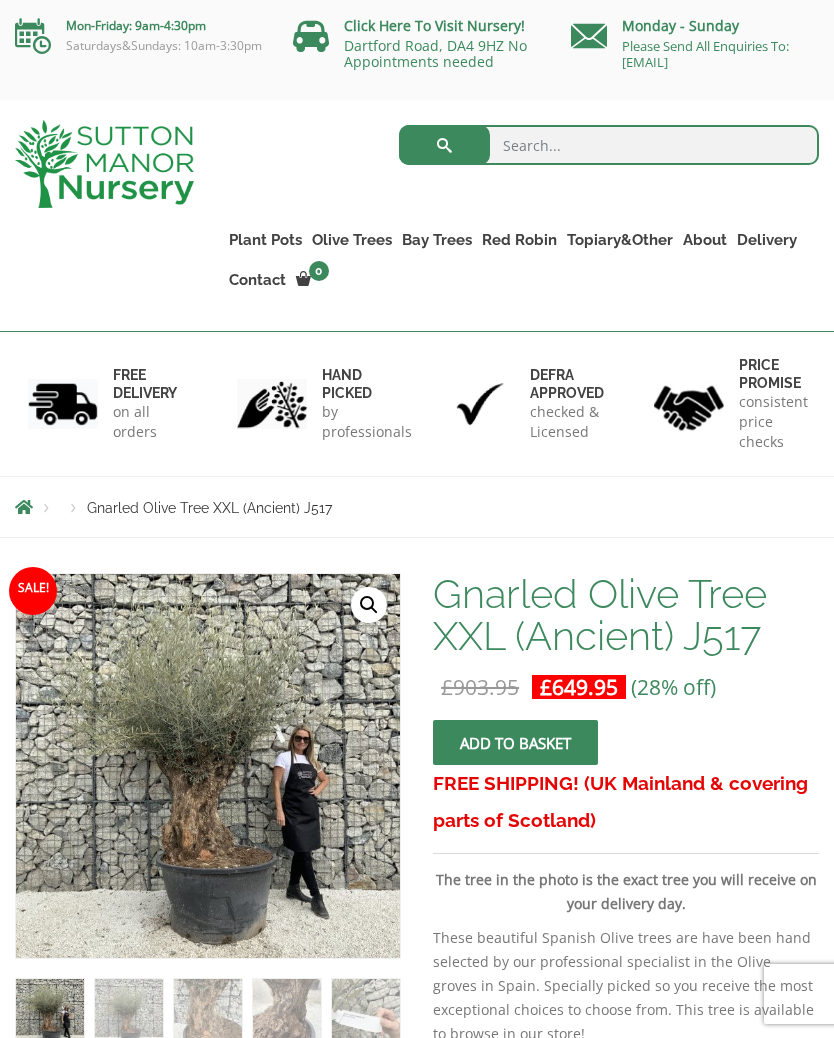 click at bounding box center (609, 145) 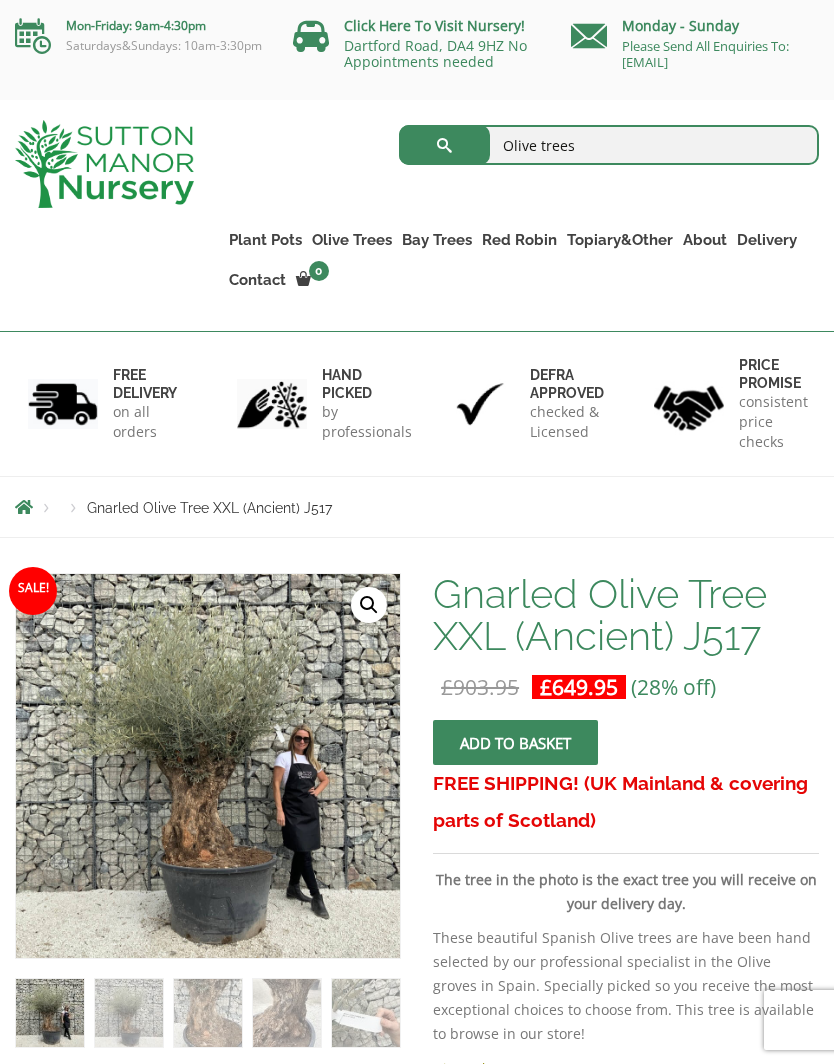 type on "Olive trees" 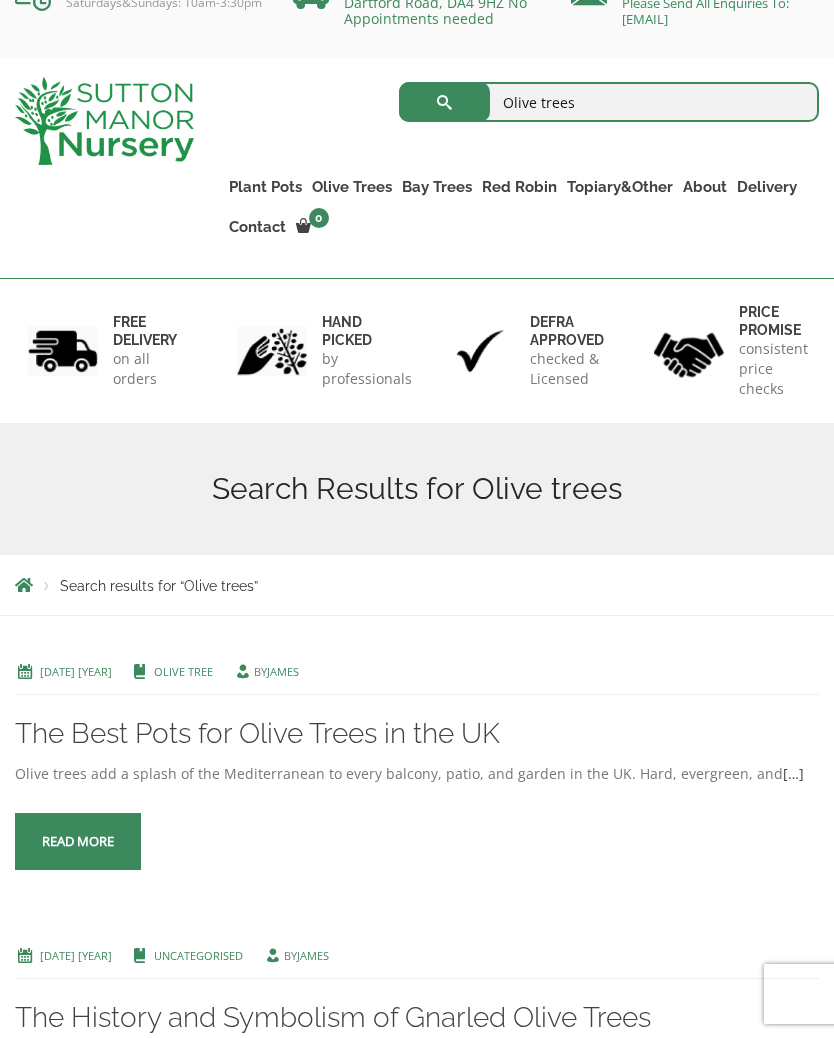 scroll, scrollTop: 0, scrollLeft: 0, axis: both 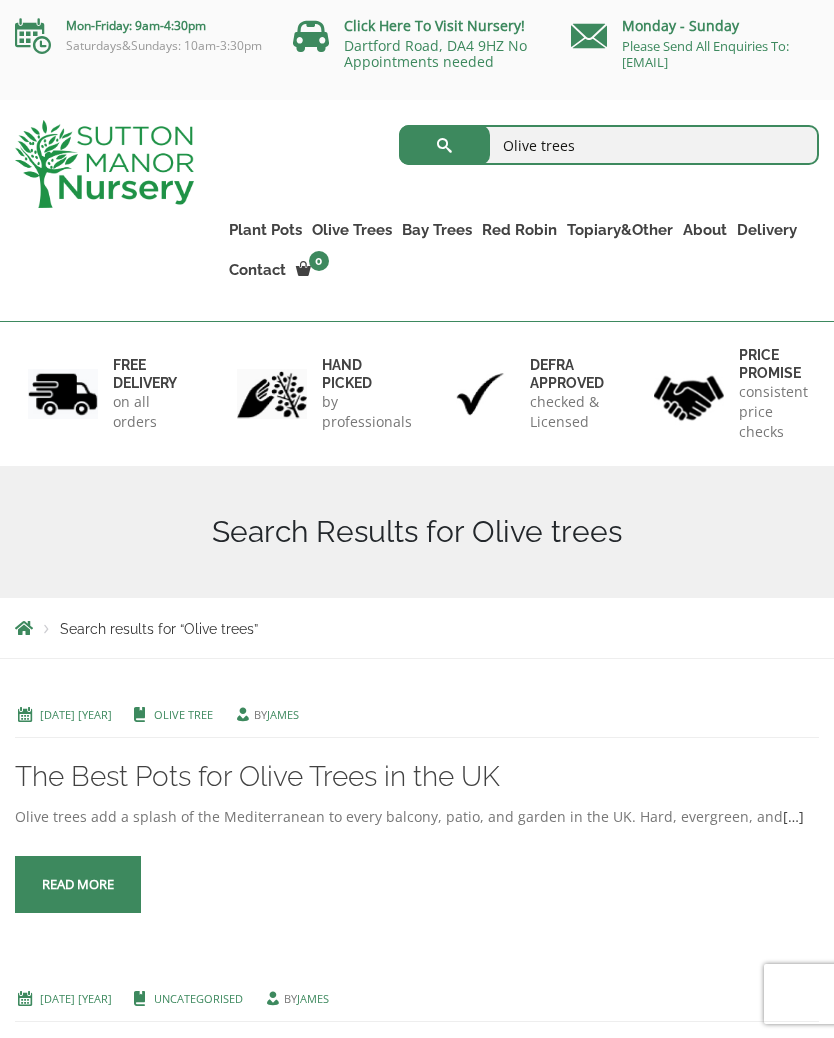 click on "Gnarled Patio Pot Olive Trees" at bounding box center [0, 0] 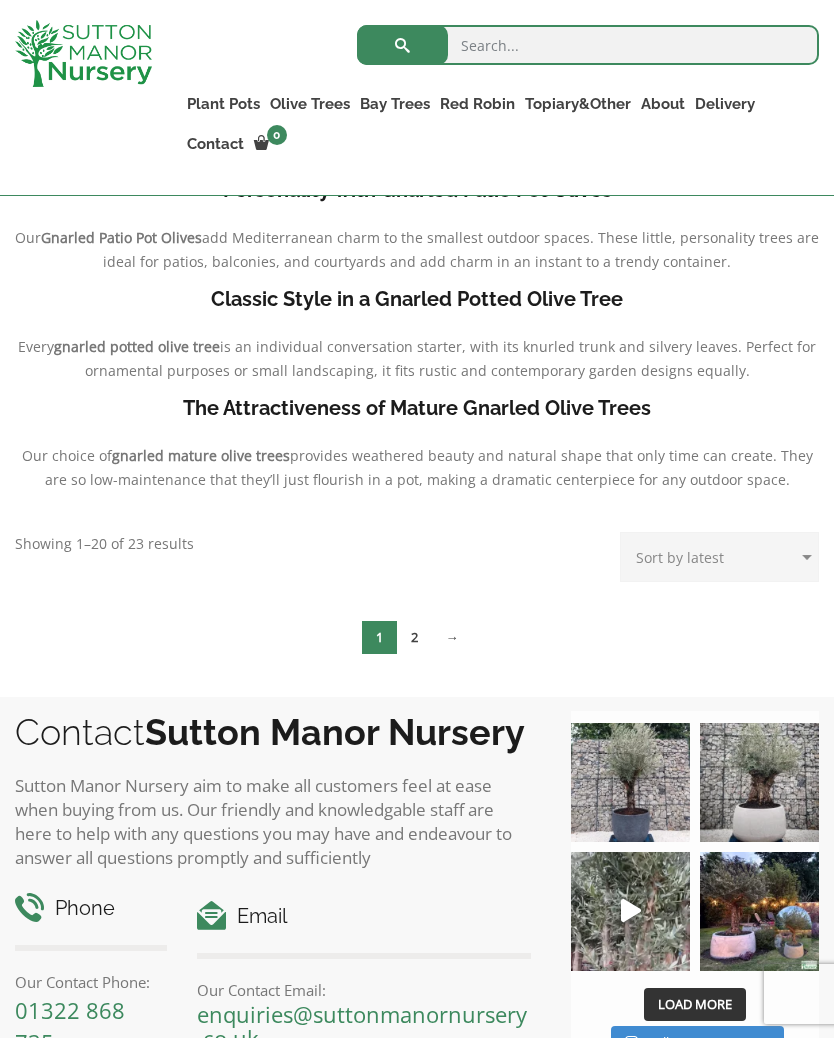 scroll, scrollTop: 480, scrollLeft: 0, axis: vertical 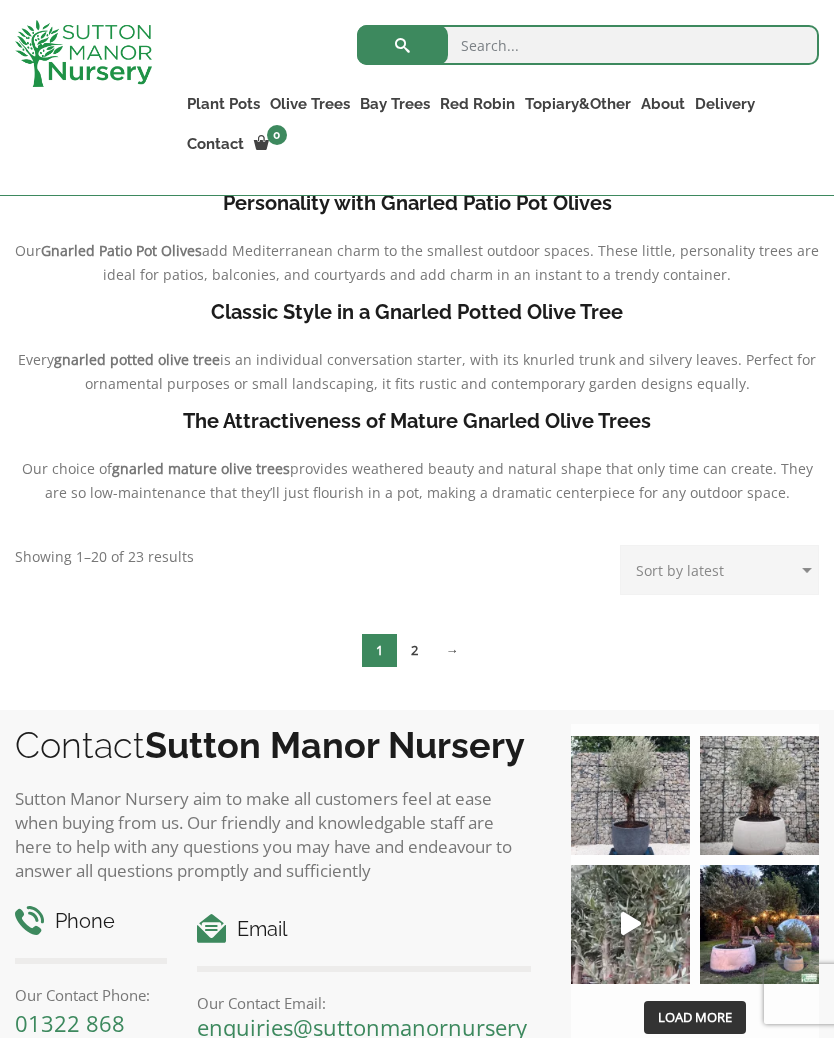 click on "→" at bounding box center (452, 650) 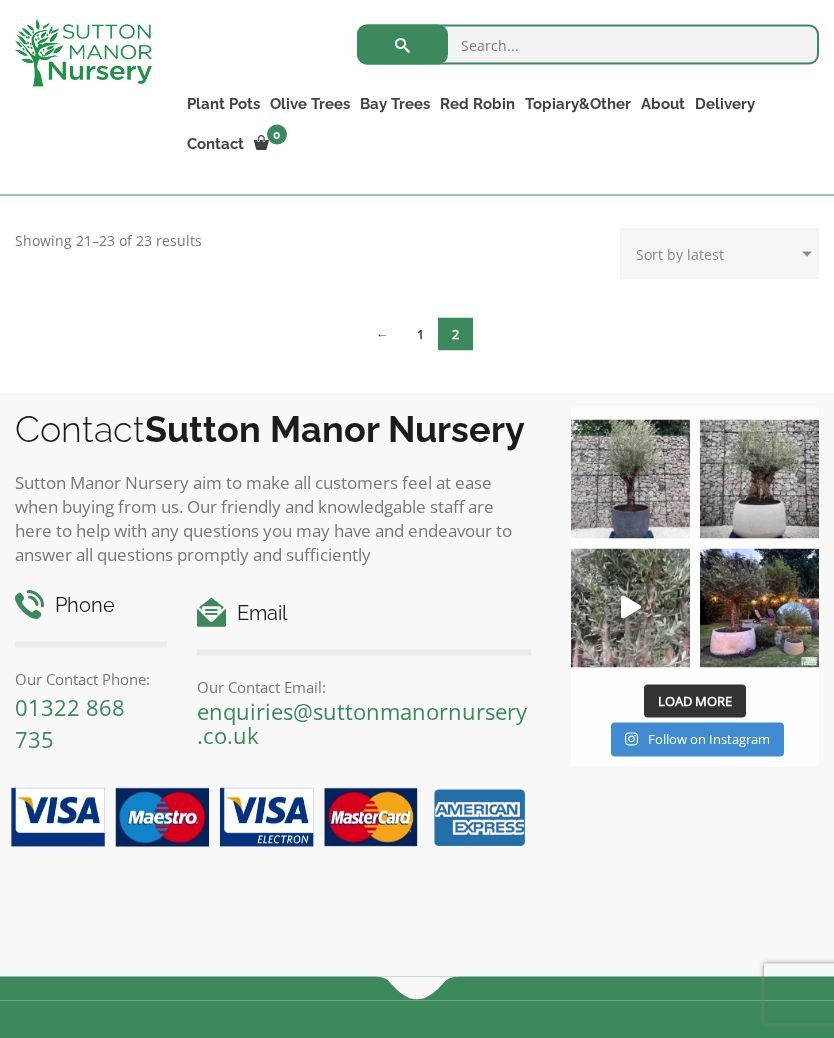 scroll, scrollTop: 487, scrollLeft: 0, axis: vertical 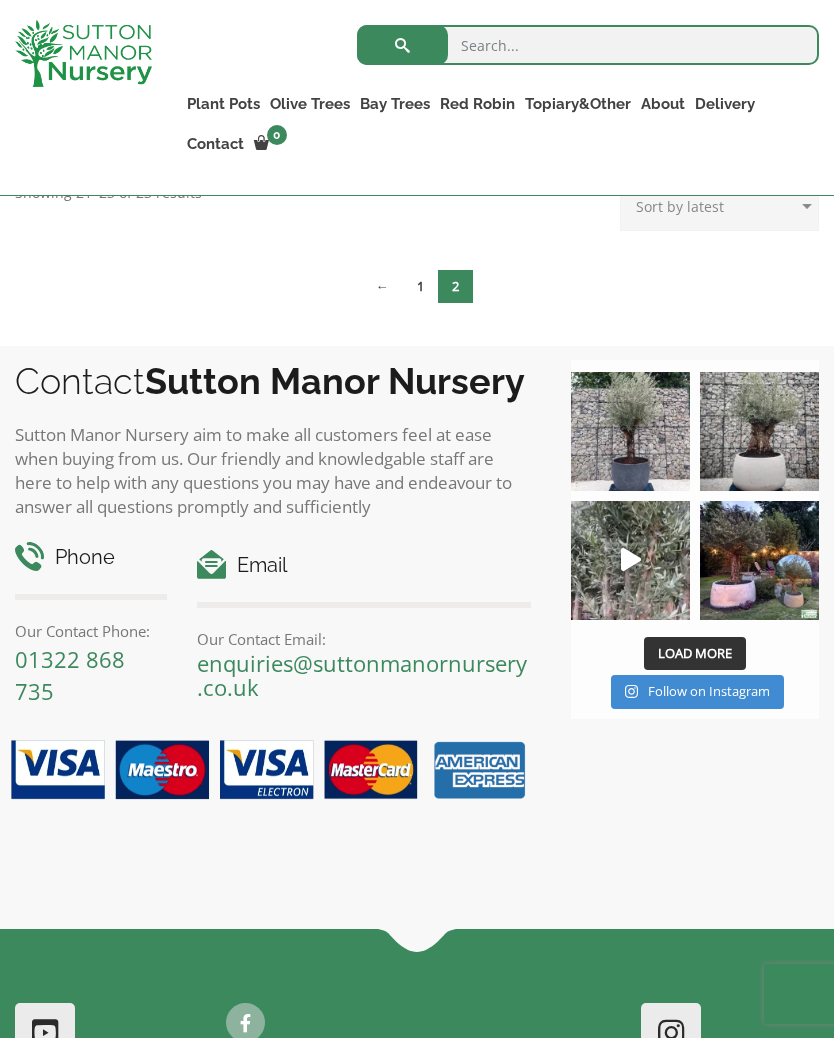 click at bounding box center (630, 431) 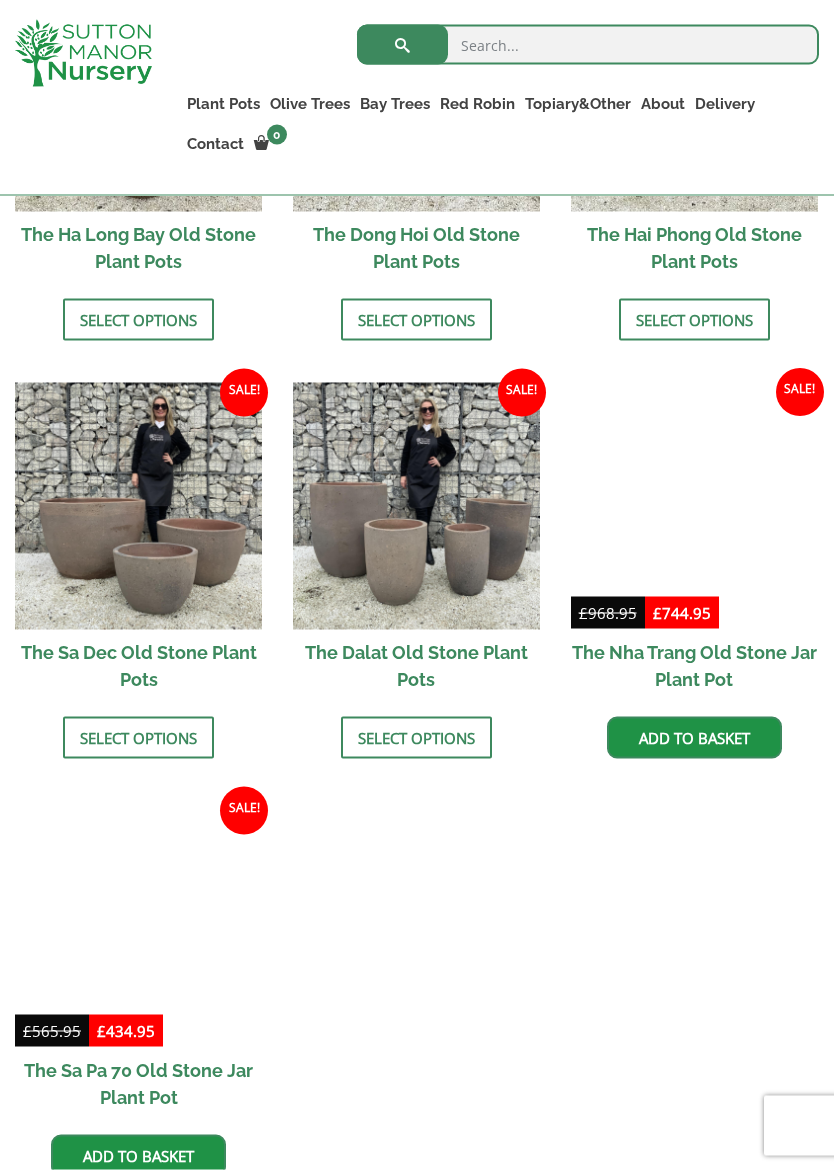scroll, scrollTop: 996, scrollLeft: 0, axis: vertical 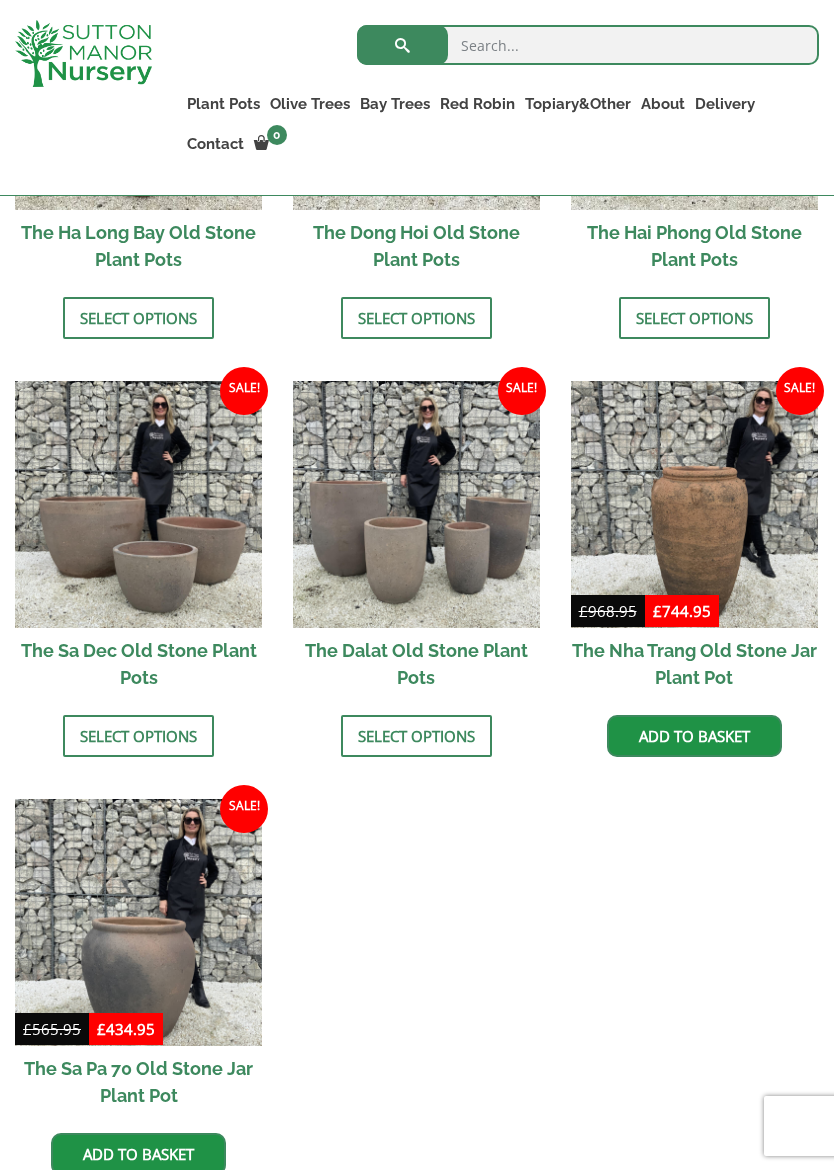 click at bounding box center [138, 504] 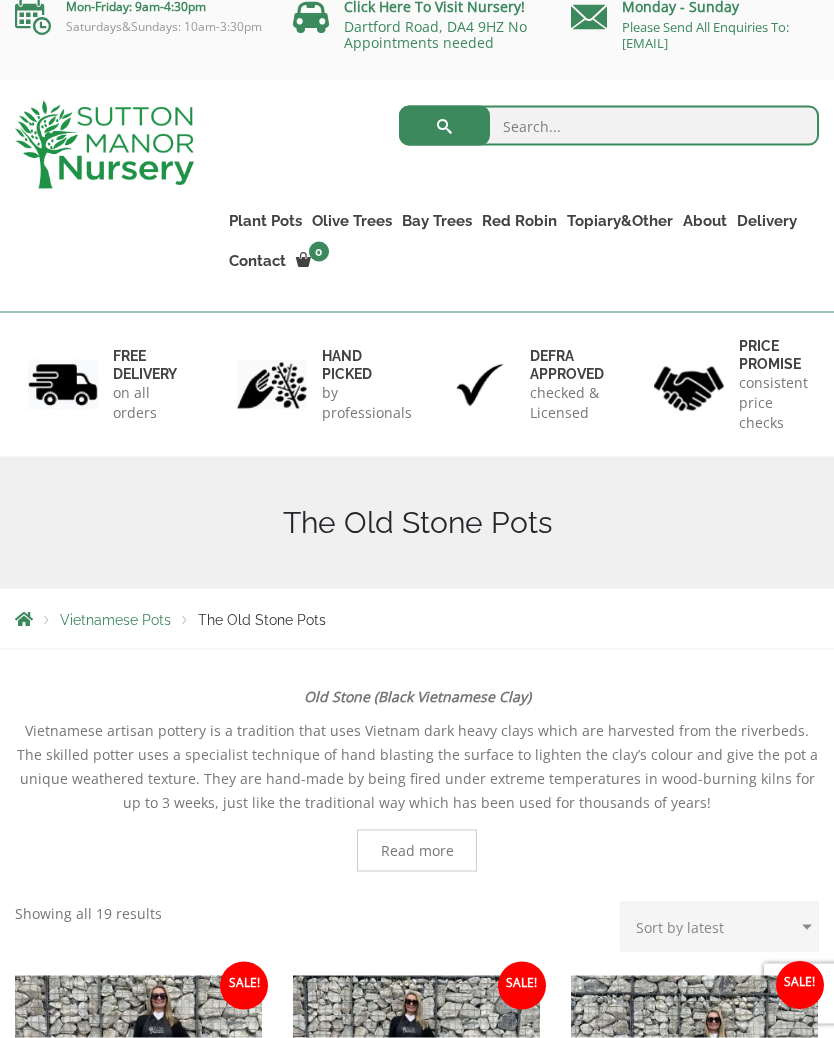 scroll, scrollTop: 0, scrollLeft: 0, axis: both 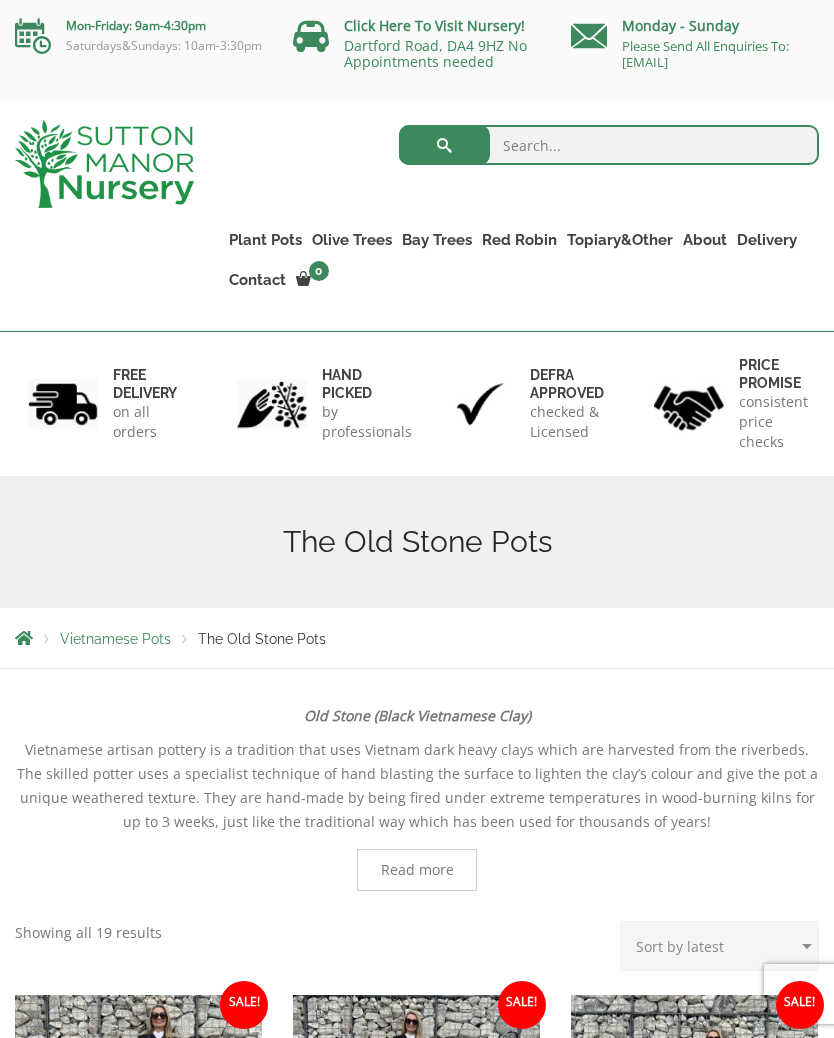 click on "The Atlantis Pots" at bounding box center [0, 0] 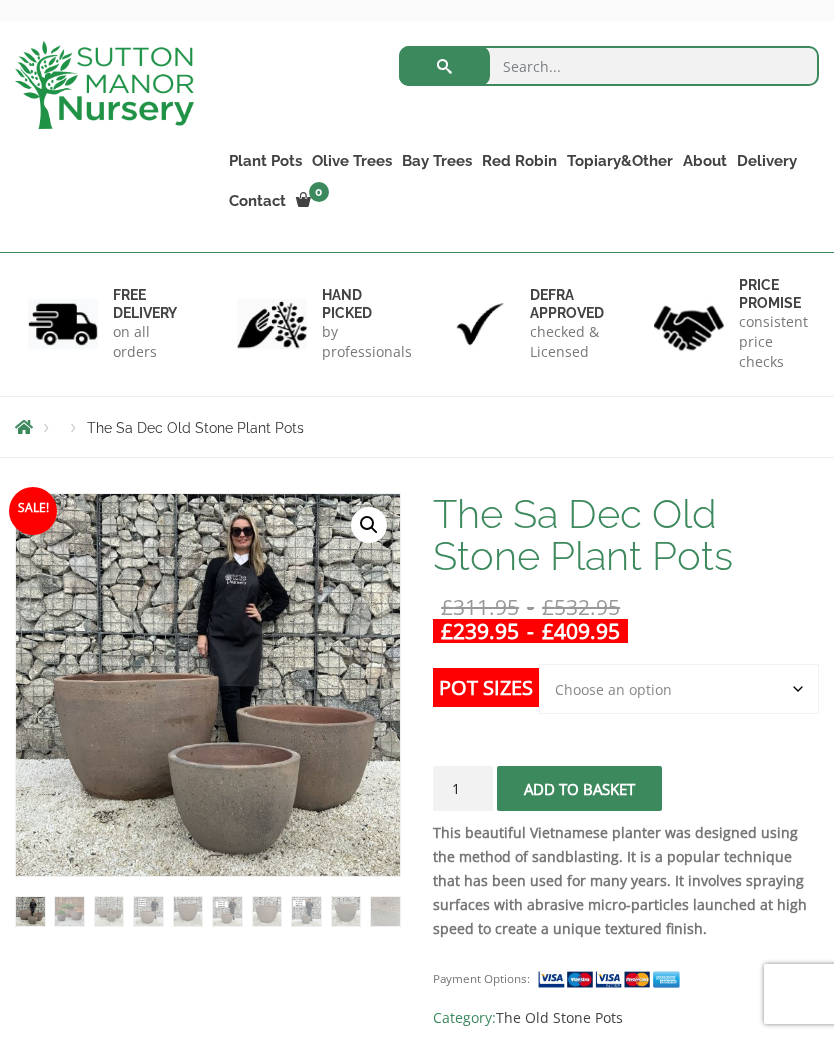 scroll, scrollTop: 0, scrollLeft: 0, axis: both 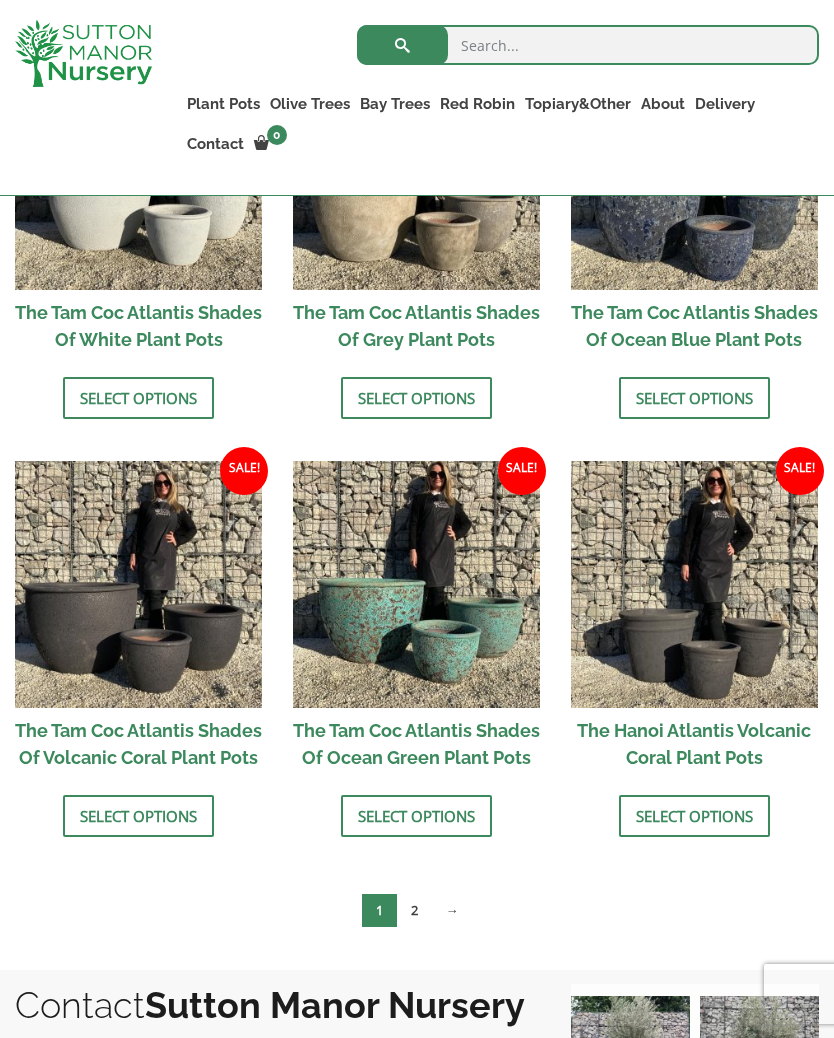 click at bounding box center (138, 584) 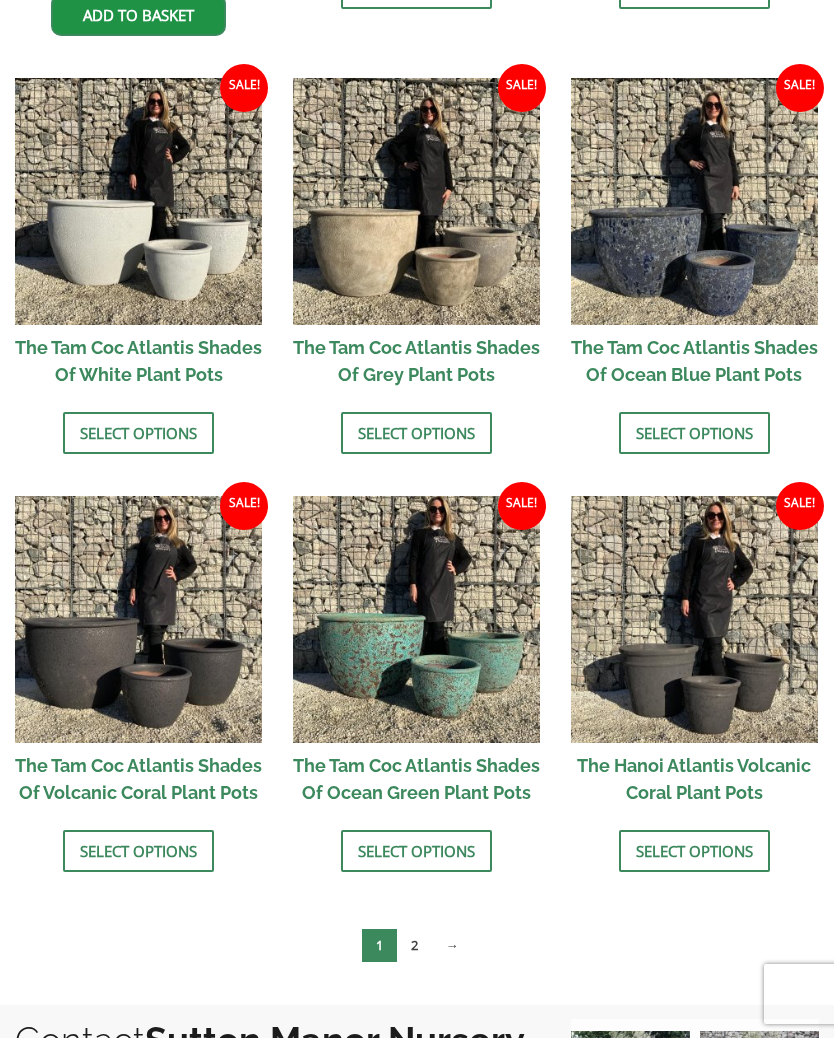 scroll, scrollTop: 1313, scrollLeft: 0, axis: vertical 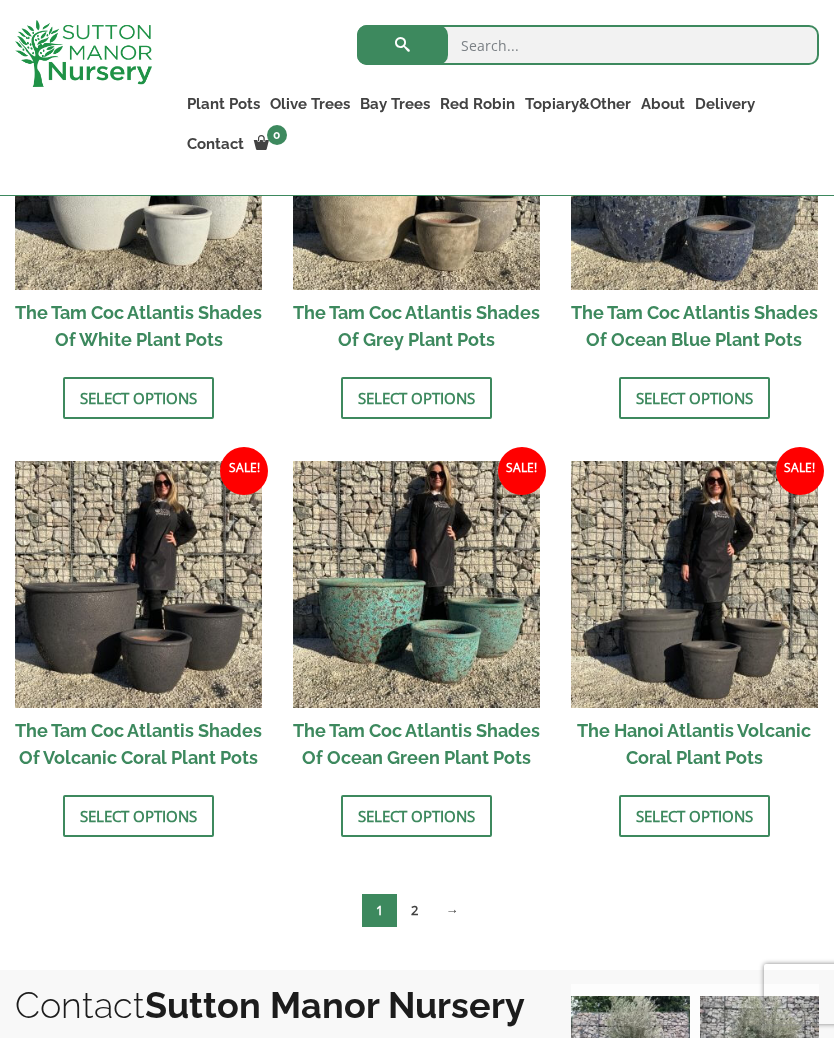 click on "→" at bounding box center [452, 910] 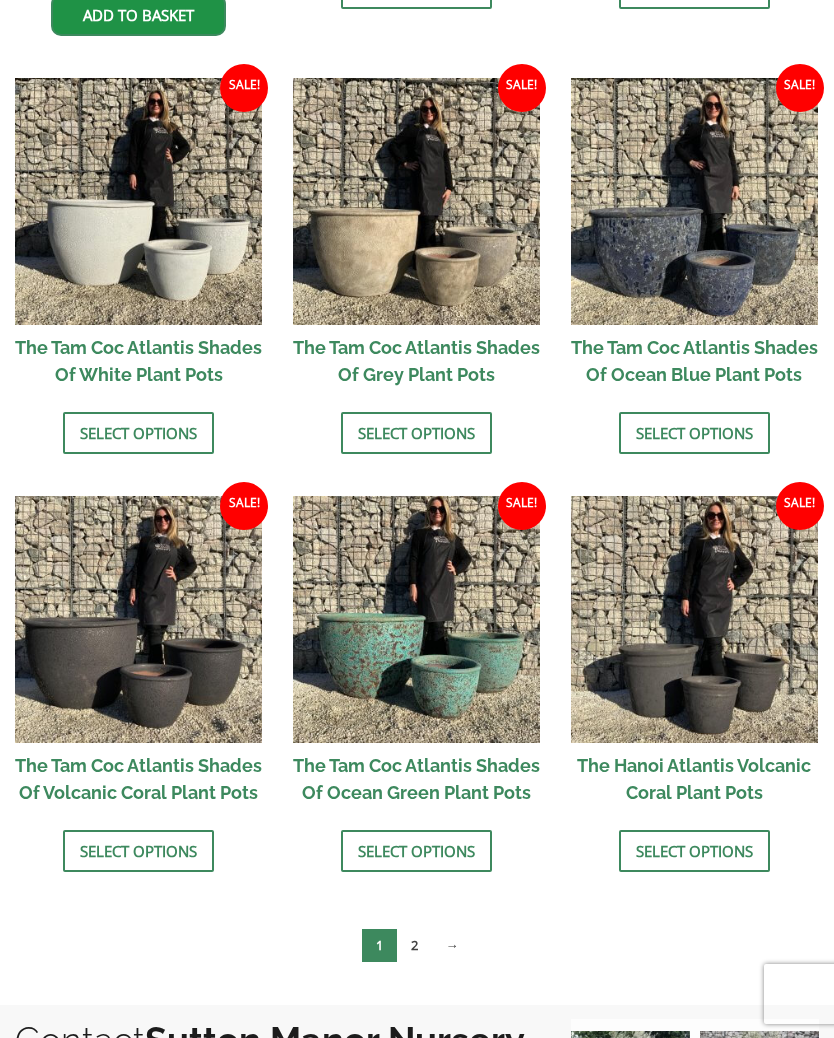 scroll, scrollTop: 0, scrollLeft: 0, axis: both 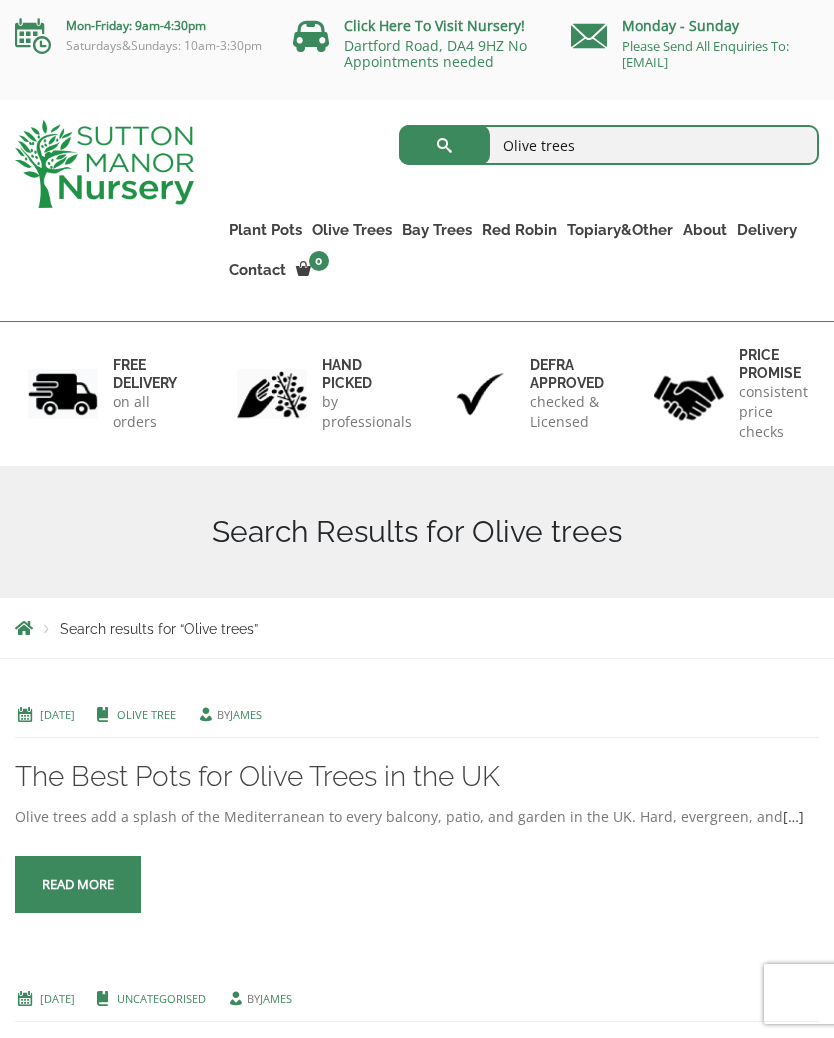 click on "Tuscan Olive Trees" at bounding box center (0, 0) 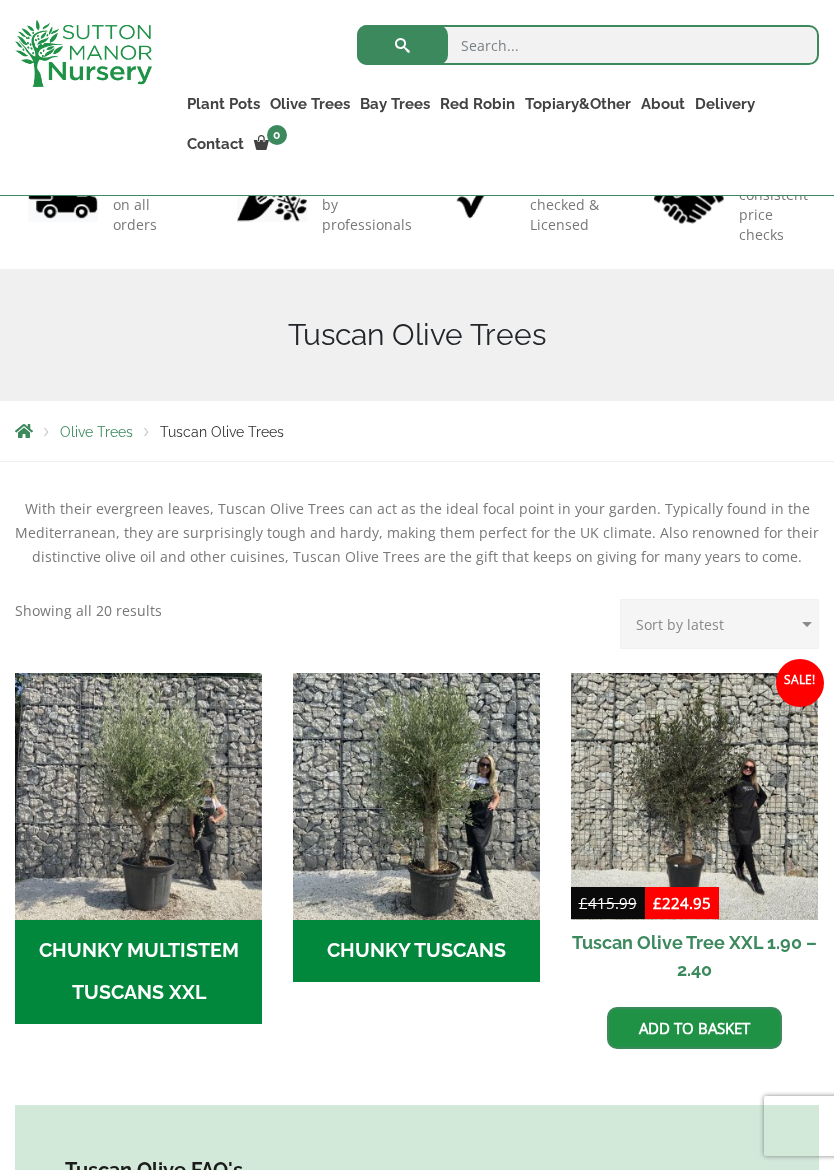scroll, scrollTop: 211, scrollLeft: 0, axis: vertical 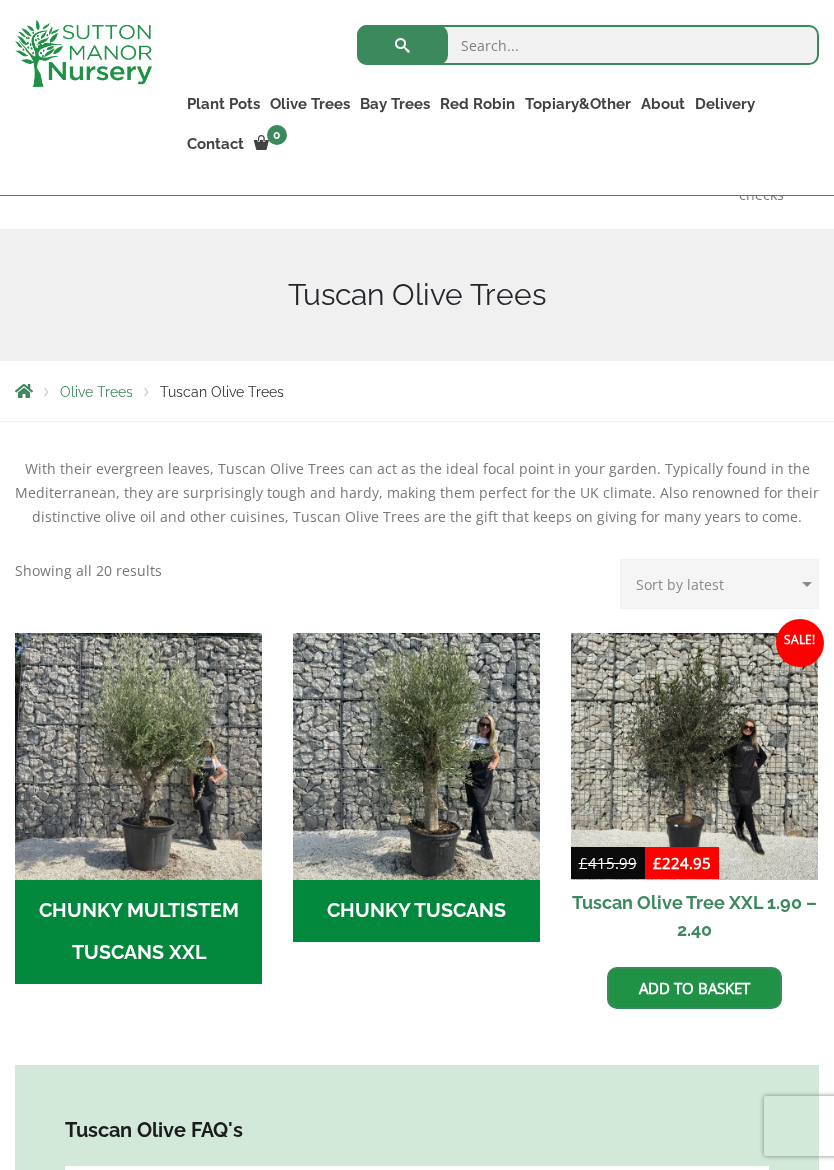 click on "CHUNKY MULTISTEM TUSCANS XXL  (9)" at bounding box center (138, 932) 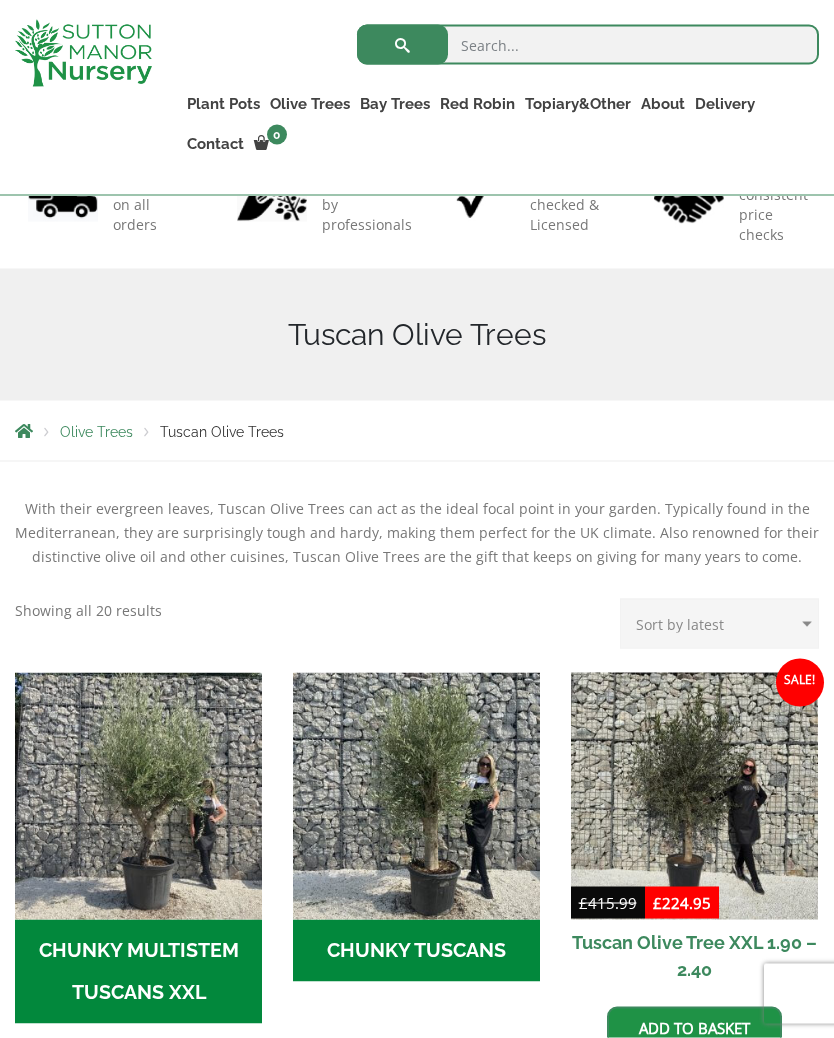 scroll, scrollTop: 0, scrollLeft: 0, axis: both 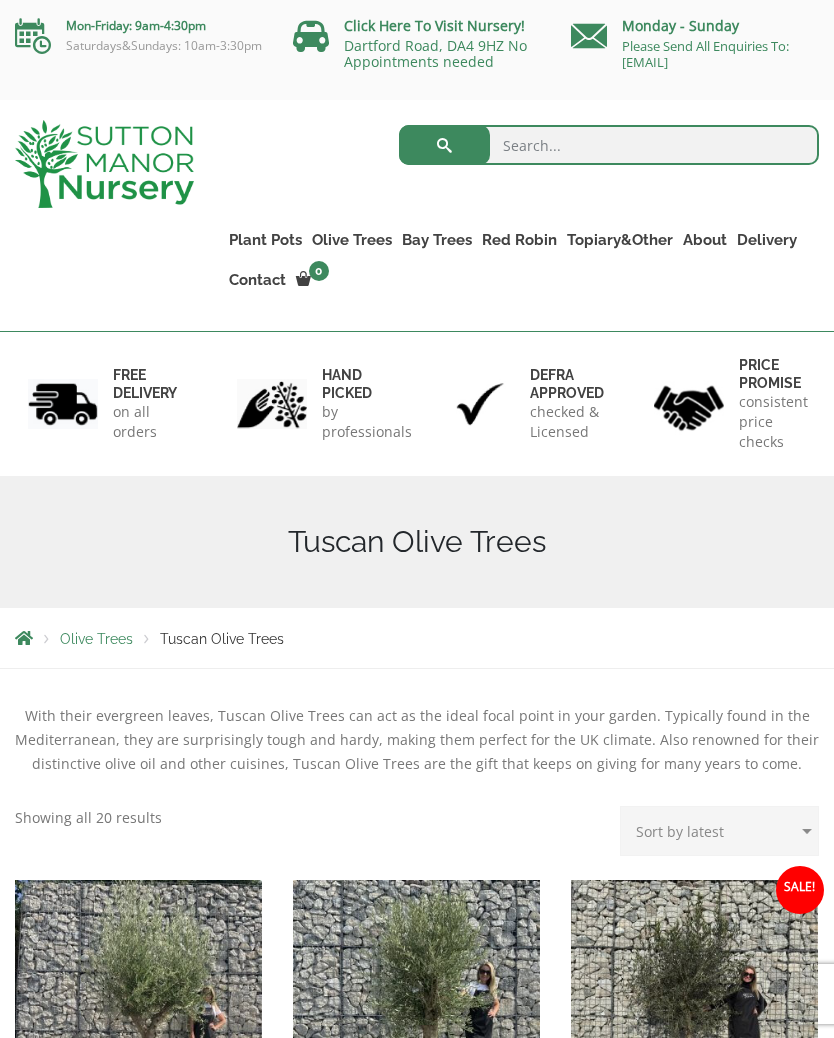 click on "Ancient Gnarled Olive Trees" at bounding box center (0, 0) 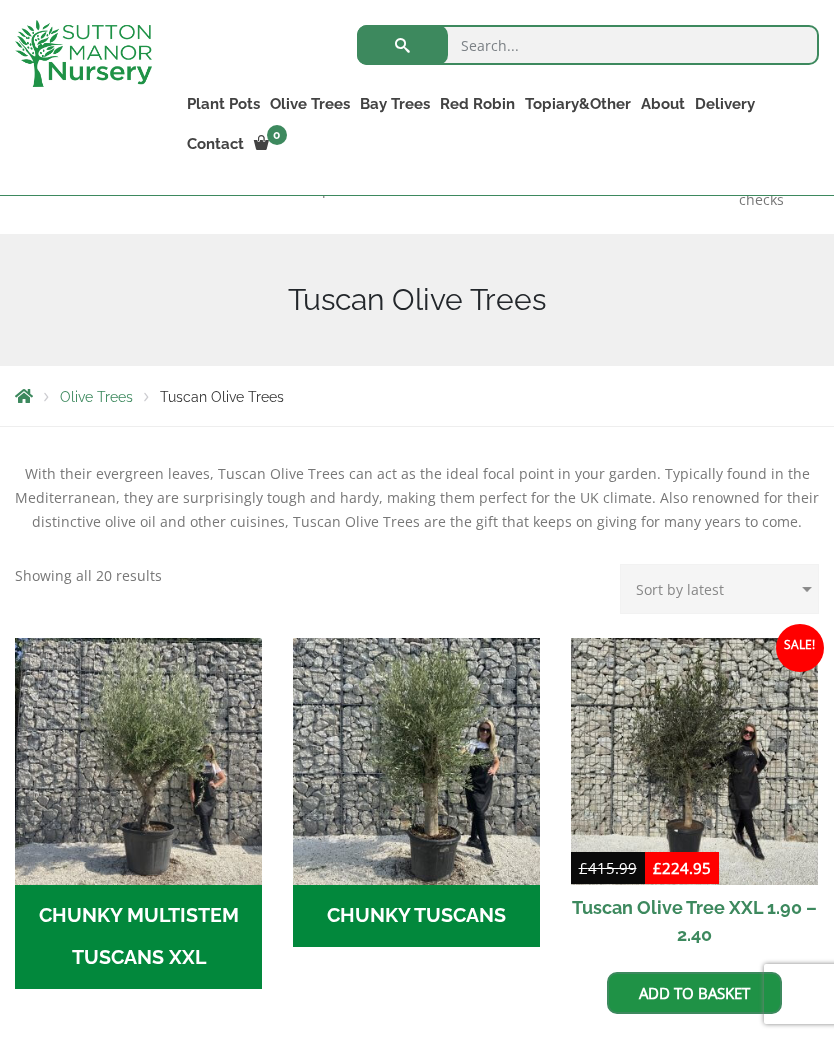 scroll, scrollTop: 0, scrollLeft: 0, axis: both 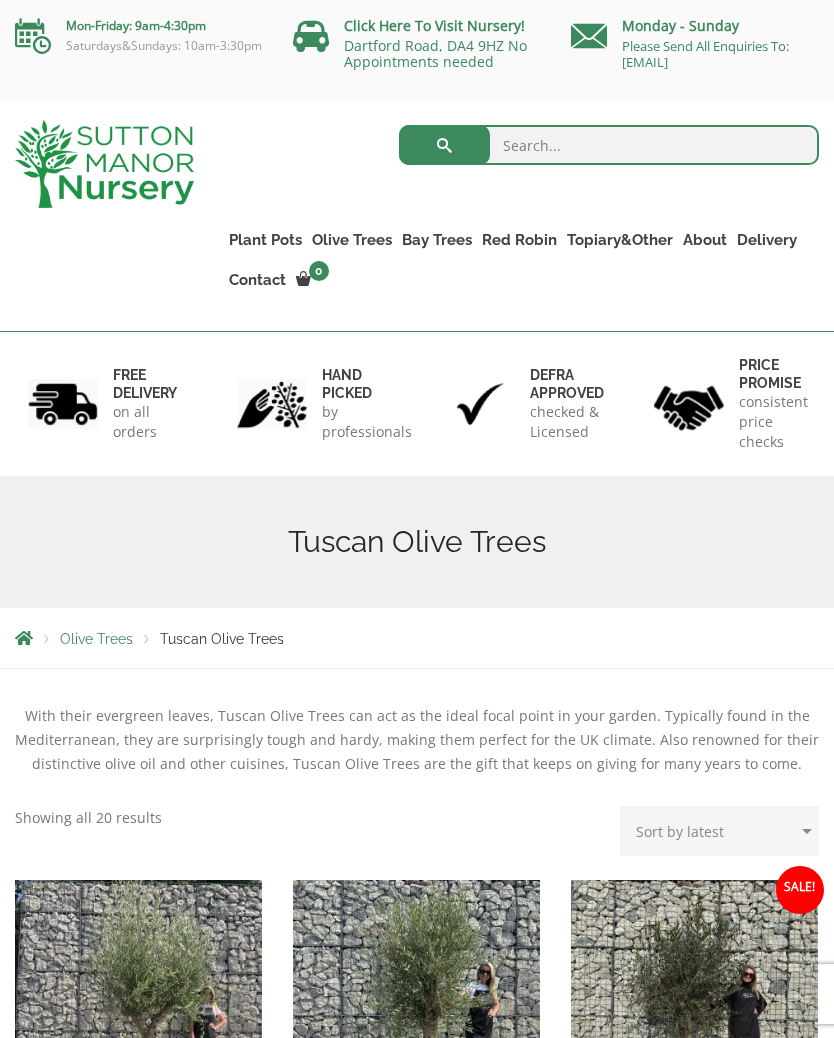 click on "Gnarled Patio Pot Olive Trees" at bounding box center [0, 0] 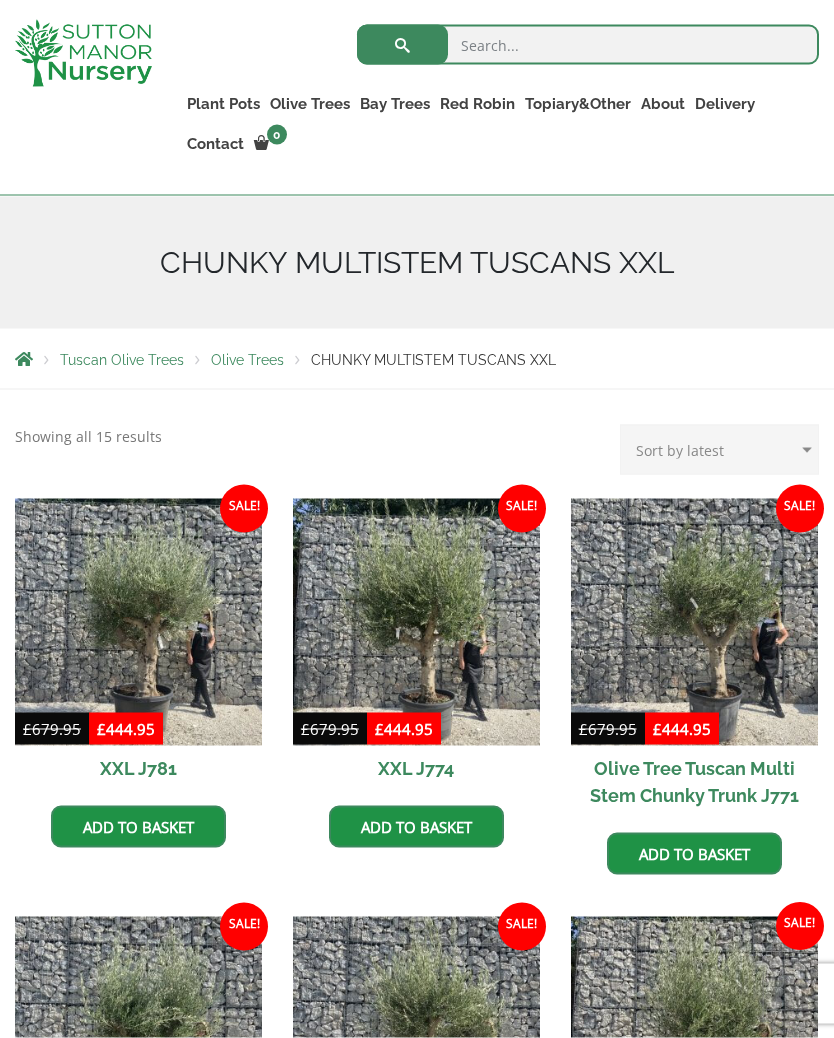 scroll, scrollTop: 0, scrollLeft: 0, axis: both 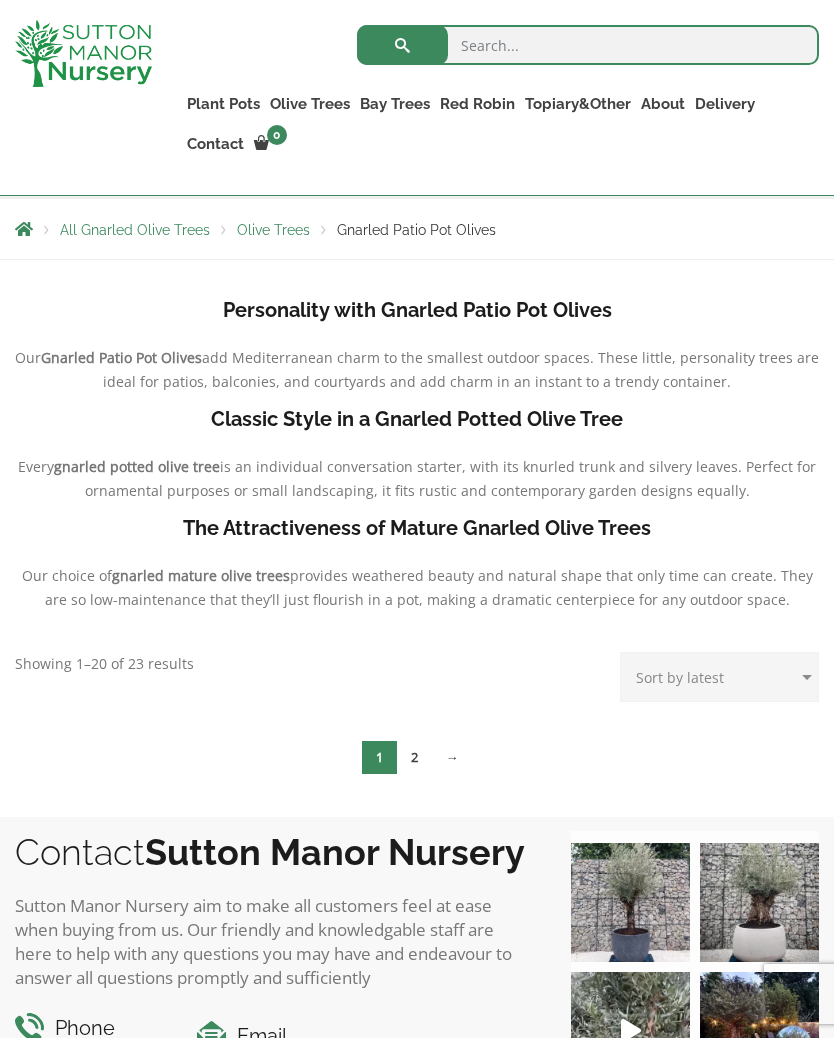 click on "→" at bounding box center (452, 757) 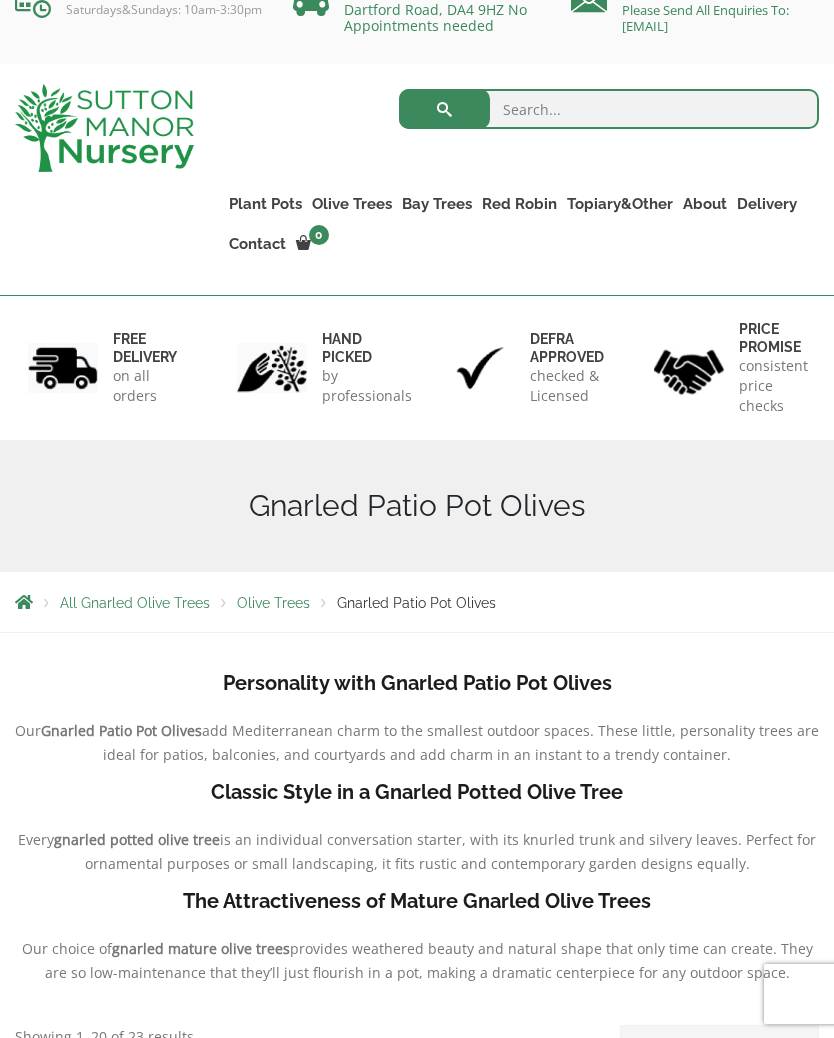 scroll, scrollTop: 0, scrollLeft: 0, axis: both 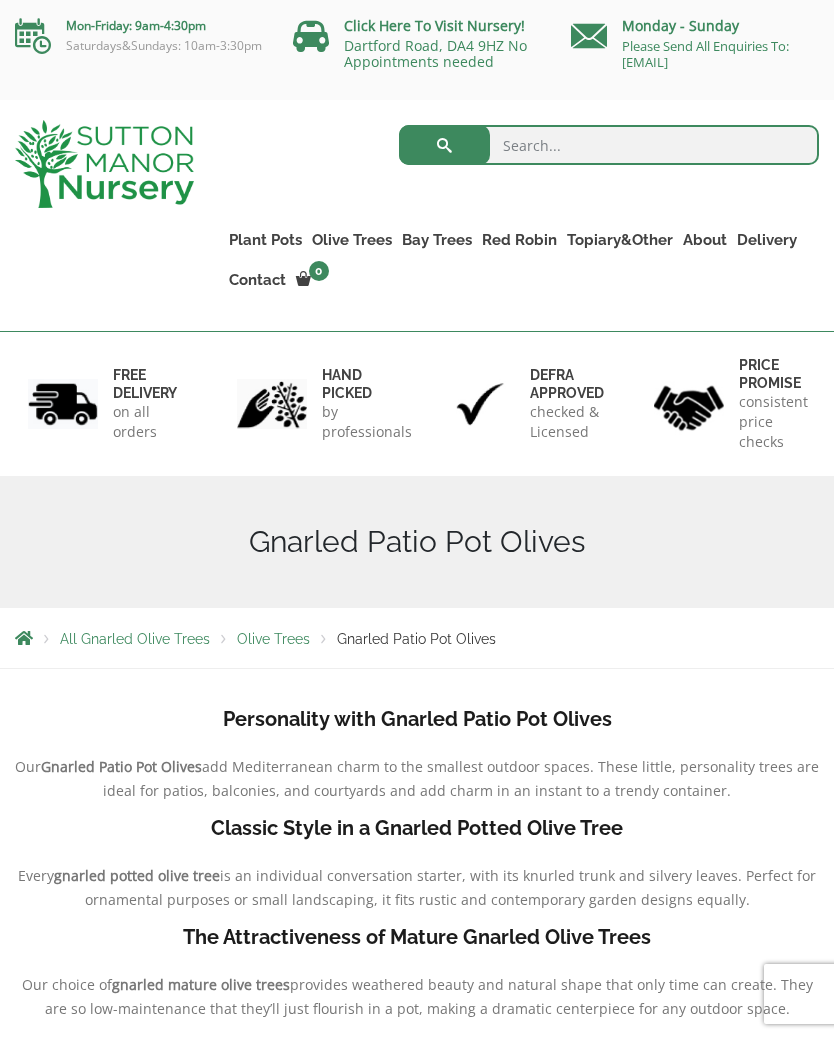 click on "Gnarled Multi Stems XXL (Low Bowl Olive Trees)" at bounding box center [0, 0] 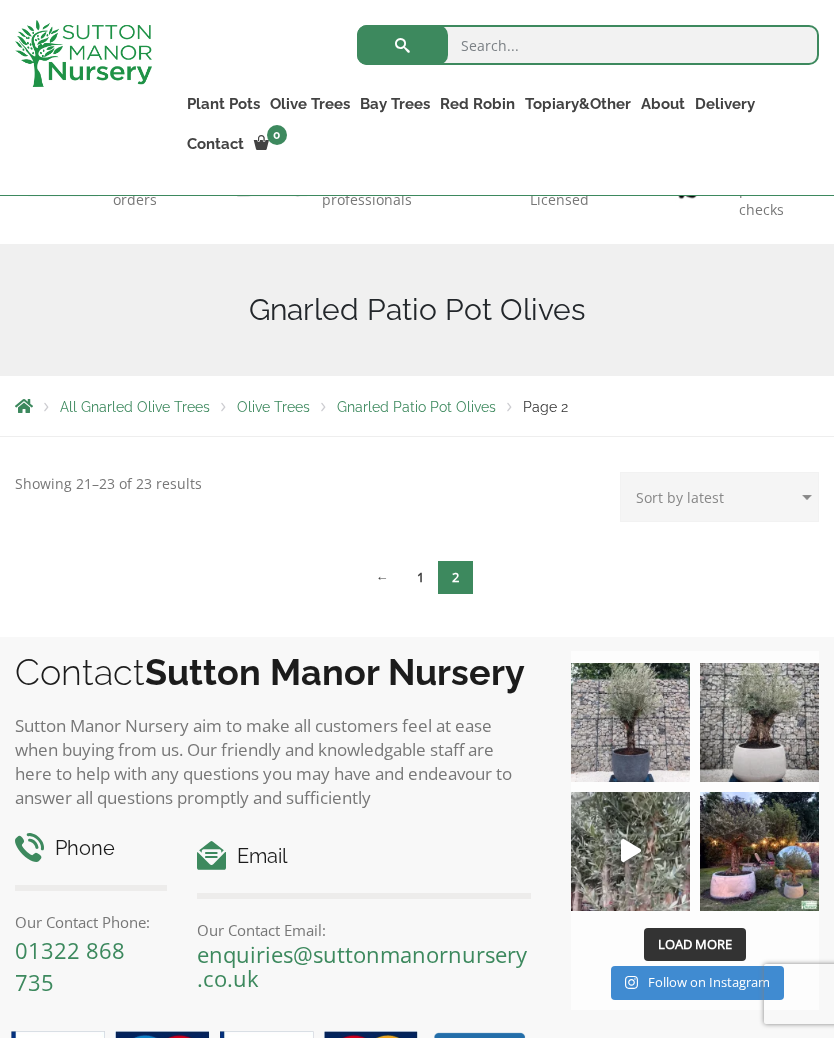 scroll, scrollTop: 0, scrollLeft: 0, axis: both 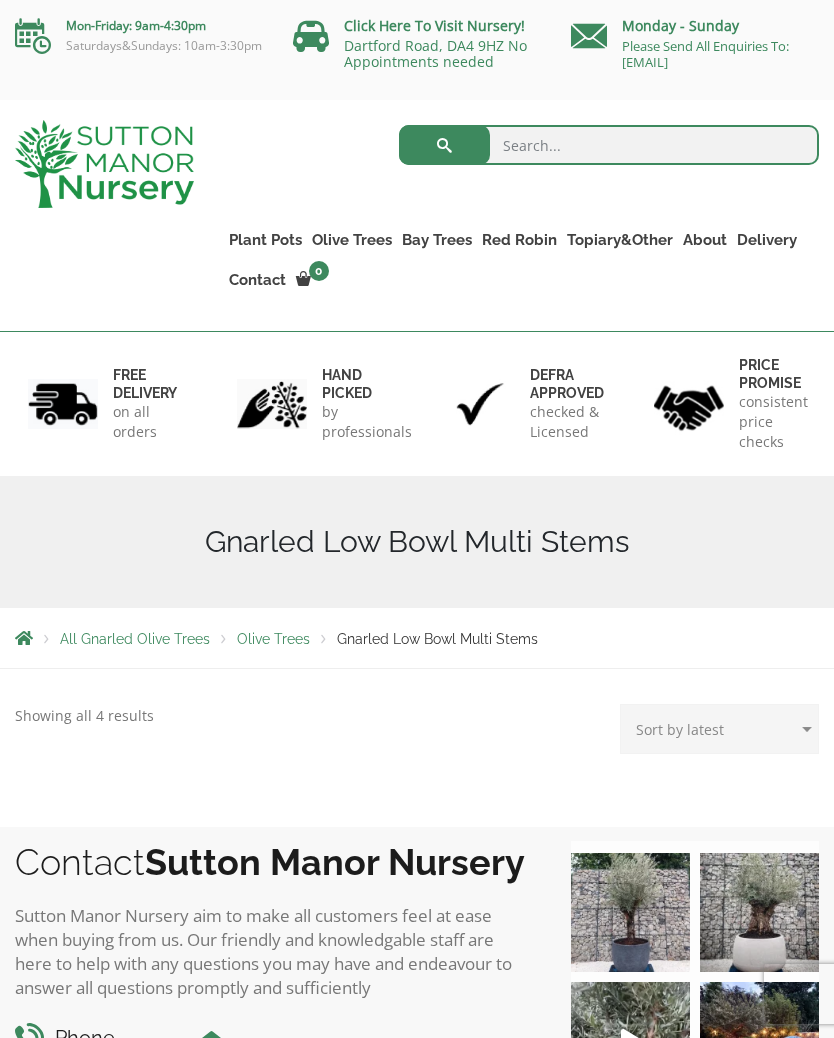 click on "Showing all 4 results Sorted by latest" at bounding box center (84, 716) 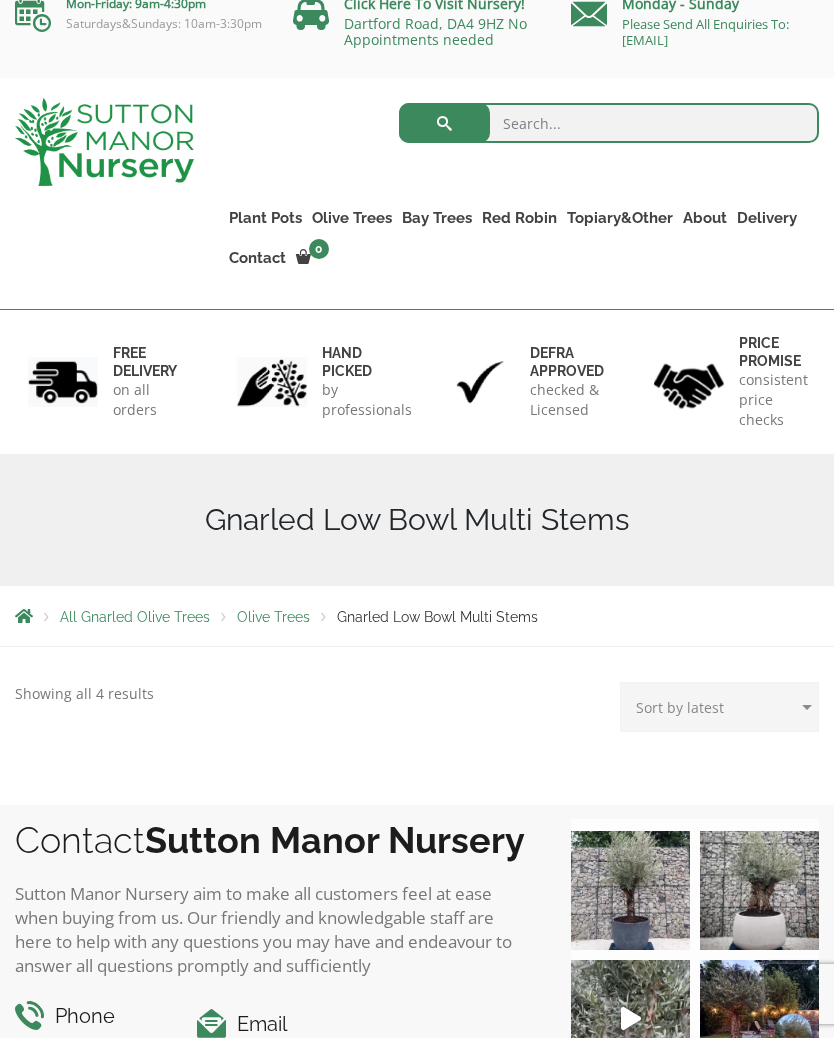 scroll, scrollTop: 0, scrollLeft: 0, axis: both 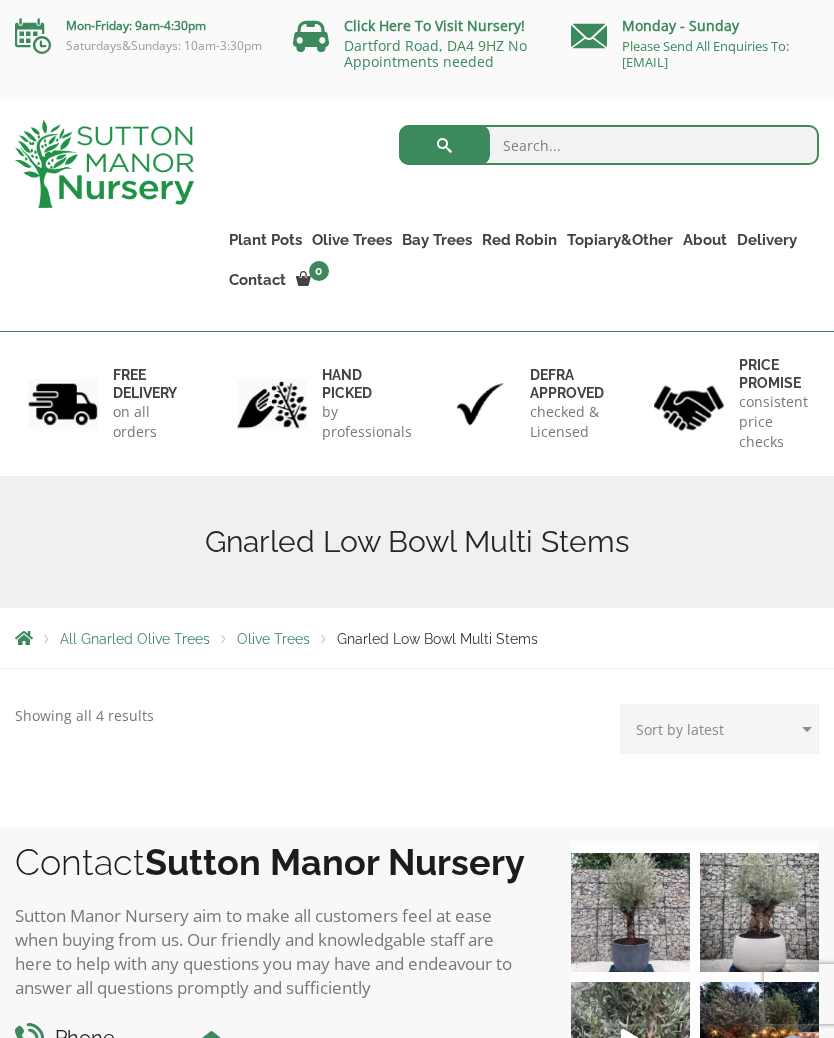 click on "Gnarled Multi Stems XXL (Low Bowl Olive Trees)" at bounding box center [0, 0] 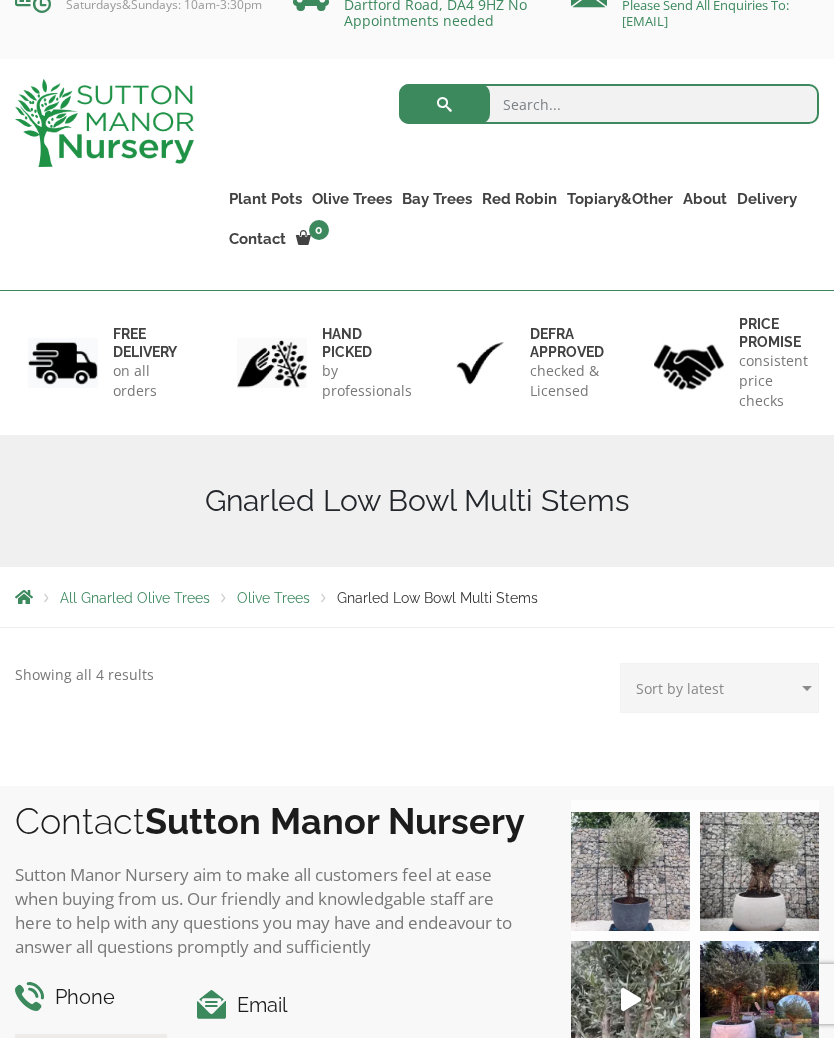 scroll, scrollTop: 0, scrollLeft: 0, axis: both 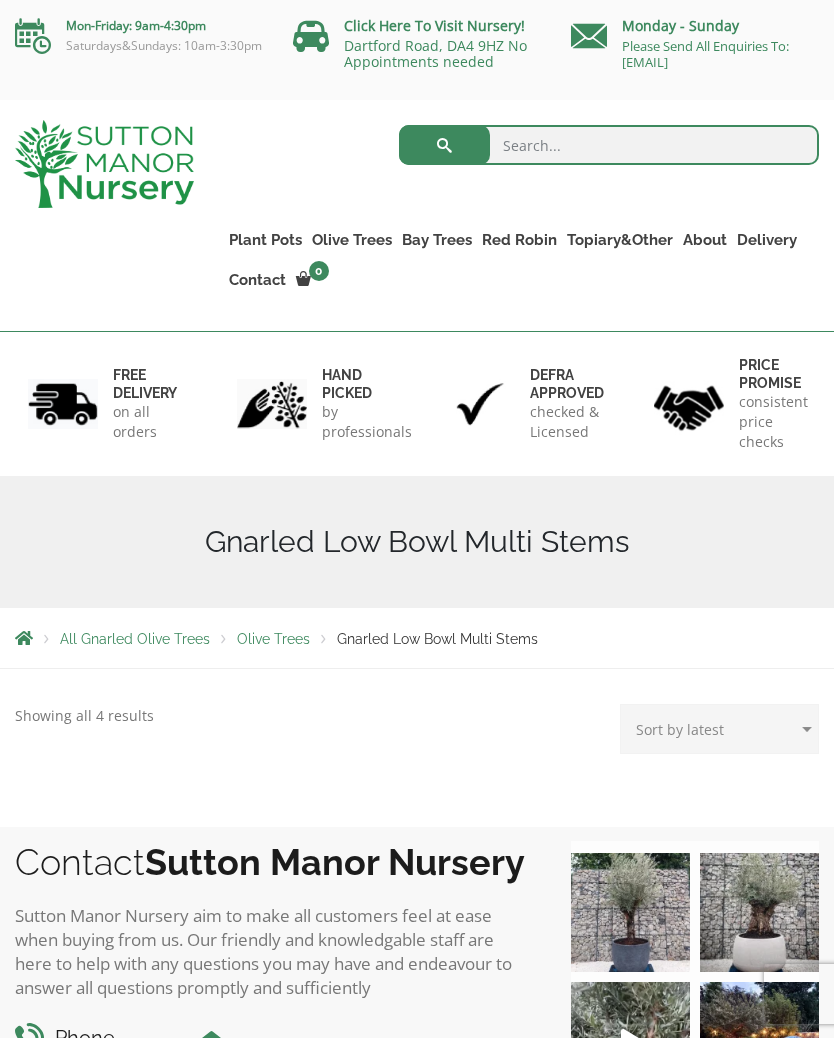 click on "Ancient Gnarled Olive Trees" at bounding box center (0, 0) 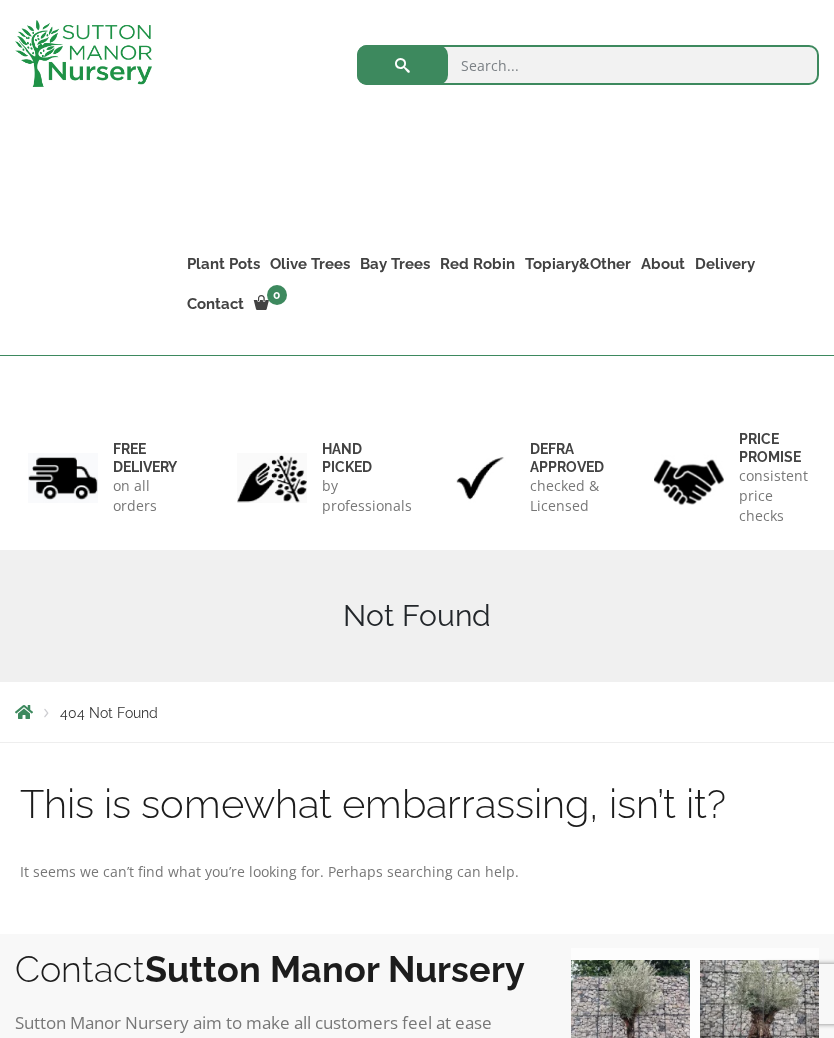 scroll, scrollTop: 0, scrollLeft: 0, axis: both 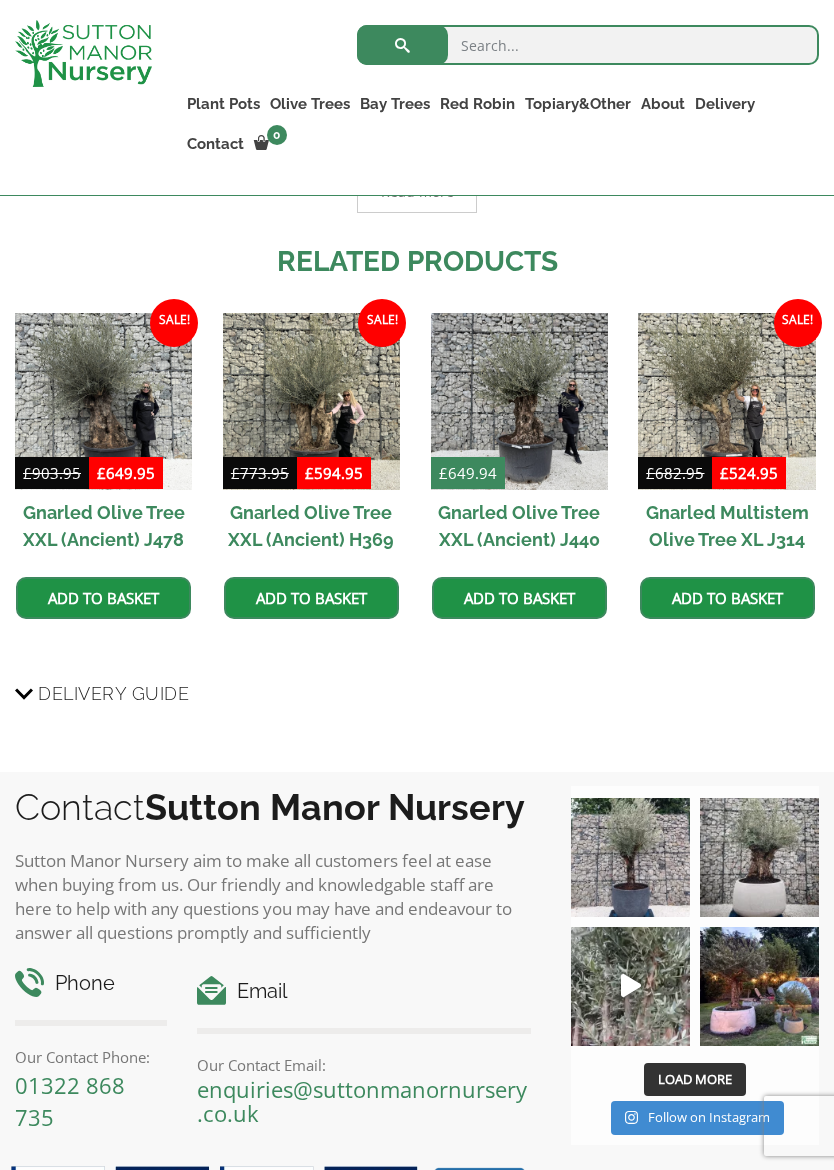 click on "Delivery Guide" at bounding box center (417, 693) 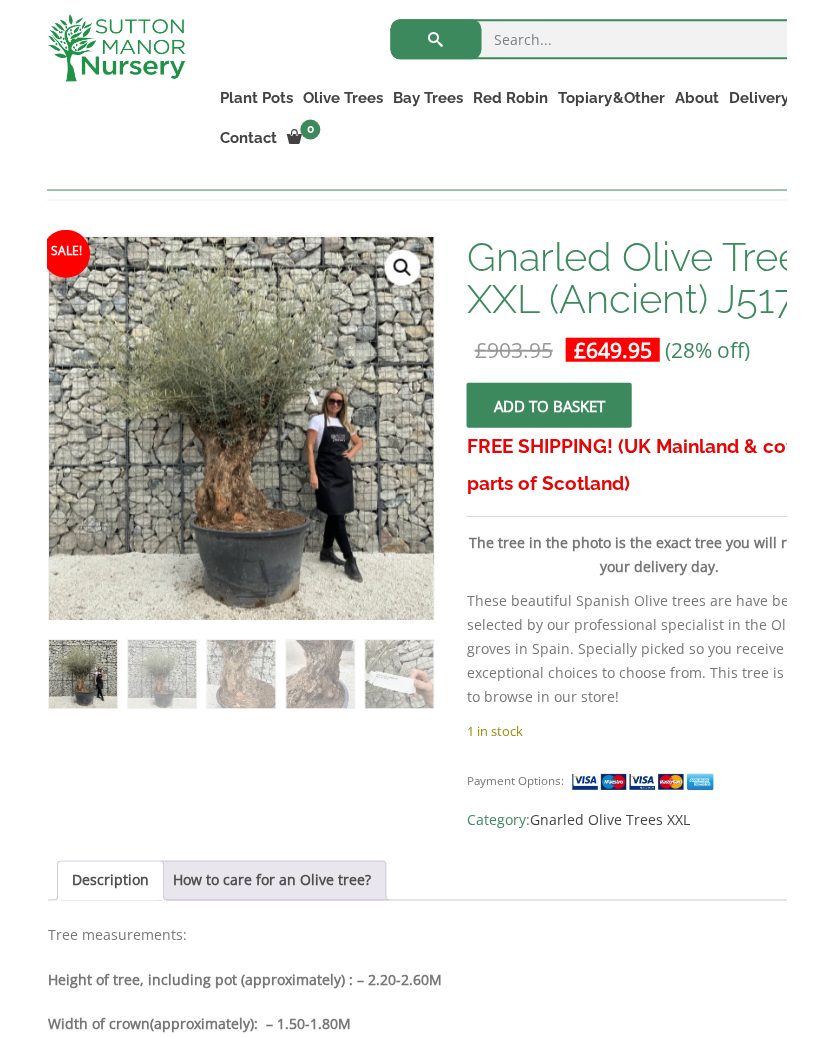 scroll, scrollTop: 284, scrollLeft: 0, axis: vertical 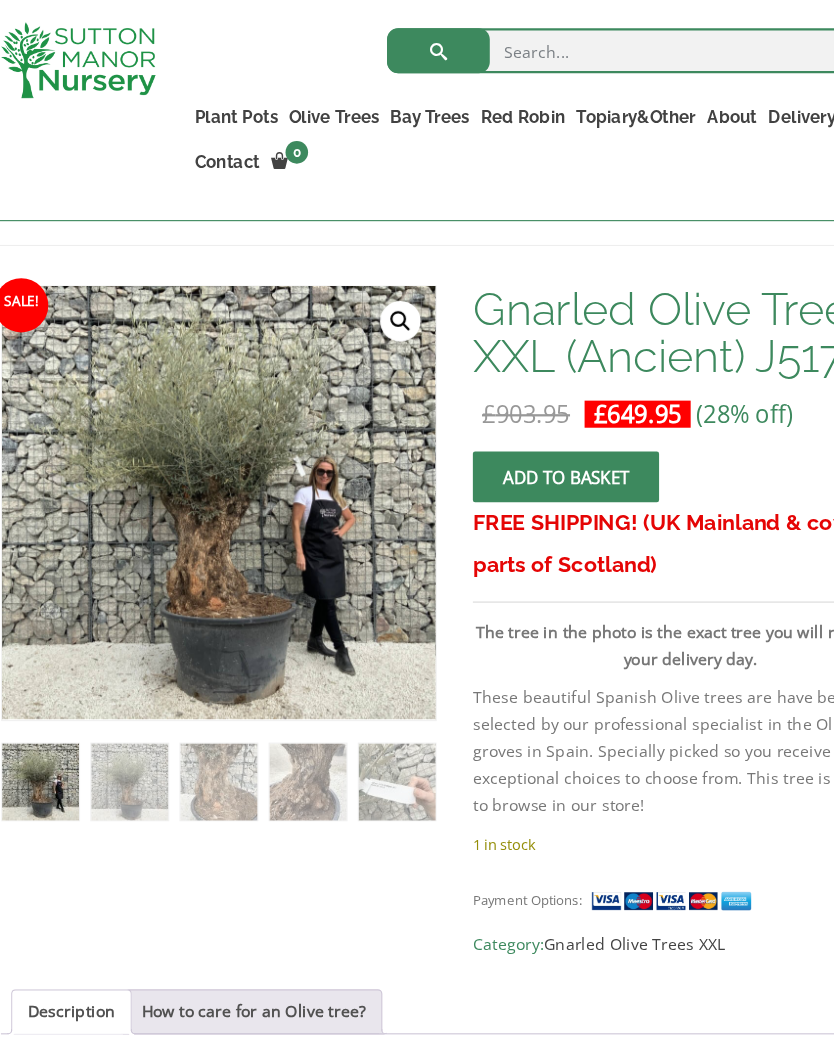 click at bounding box center [459, 697] 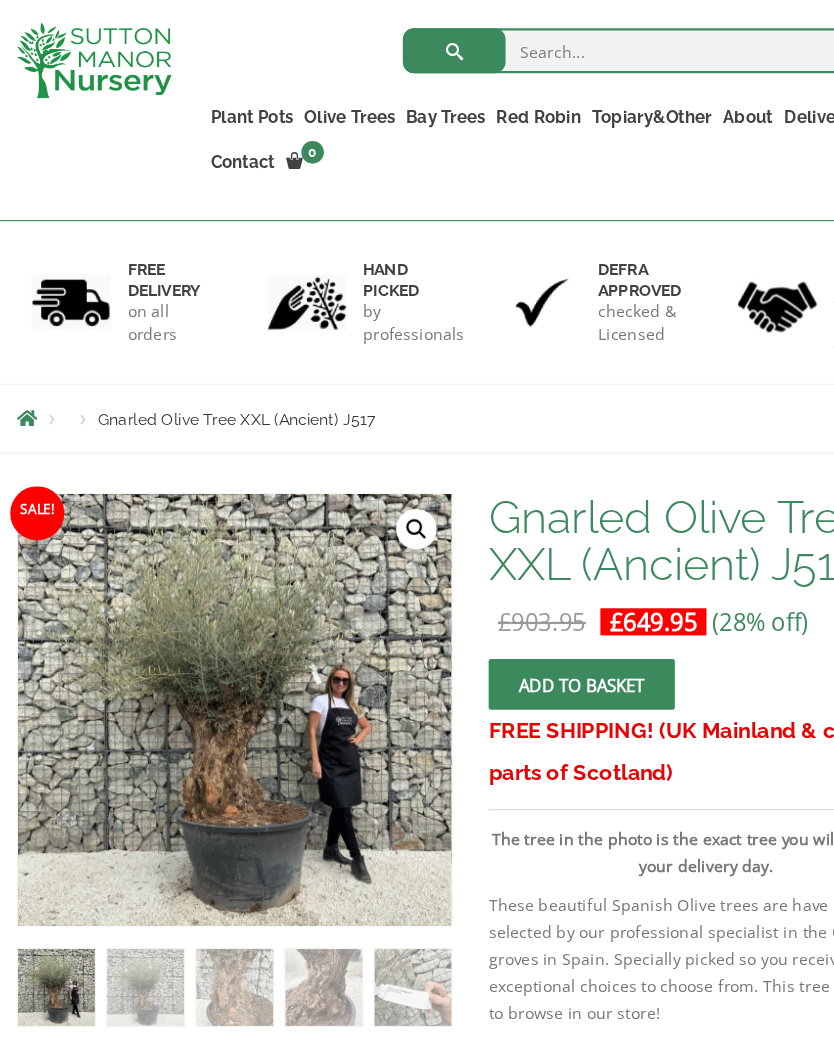 scroll, scrollTop: 0, scrollLeft: 0, axis: both 